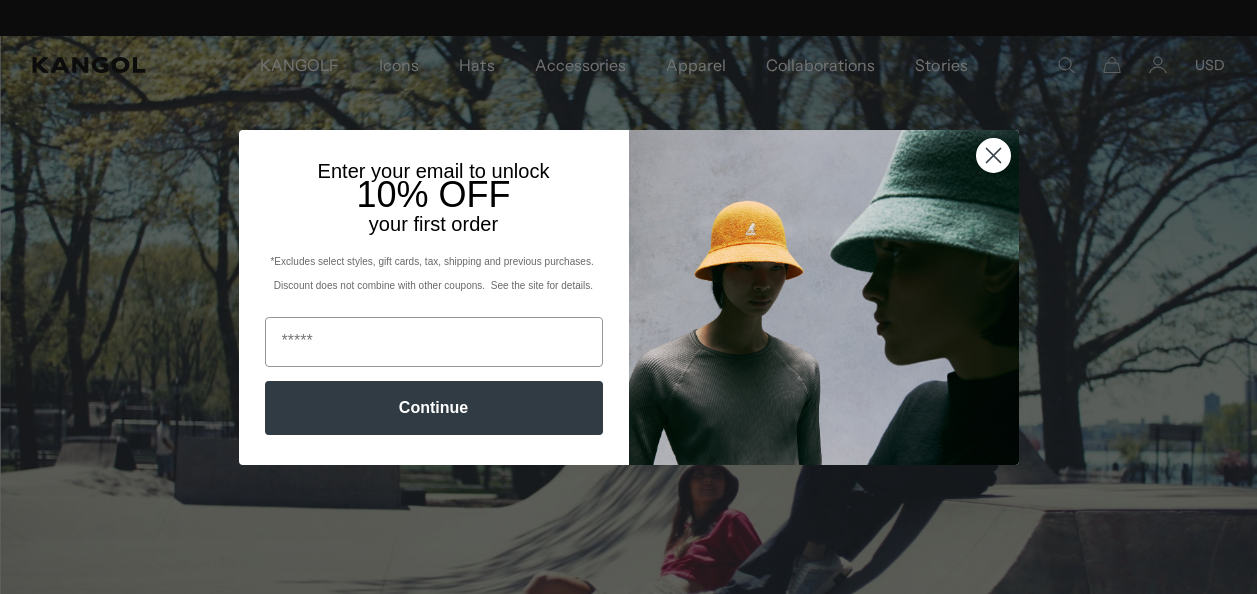 scroll, scrollTop: 0, scrollLeft: 0, axis: both 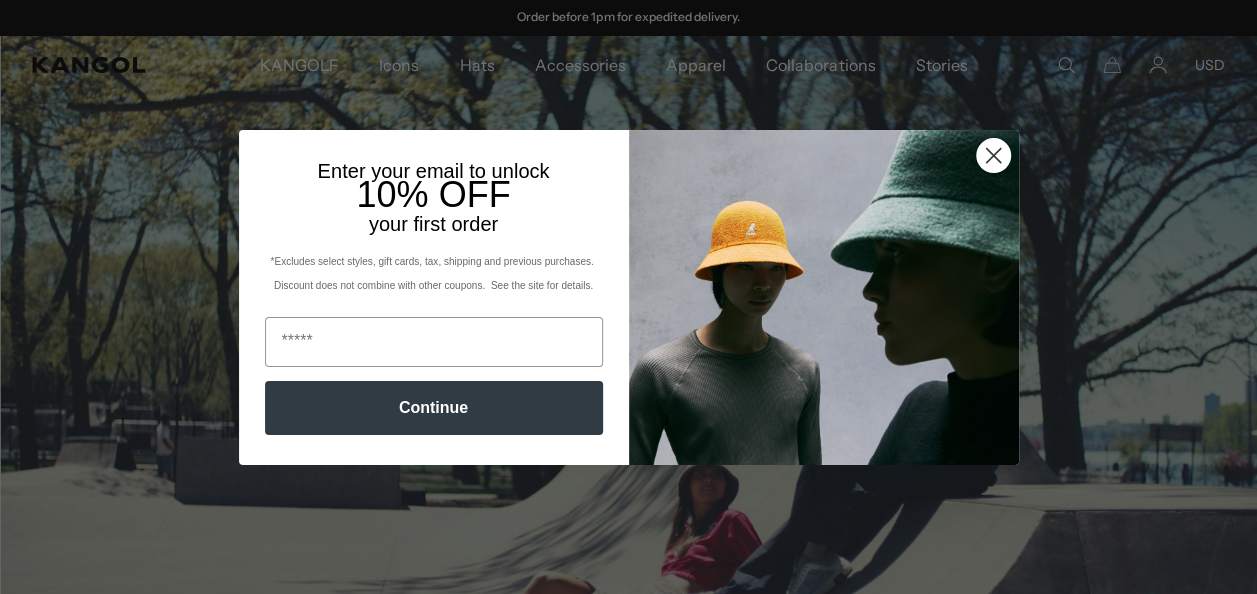 click 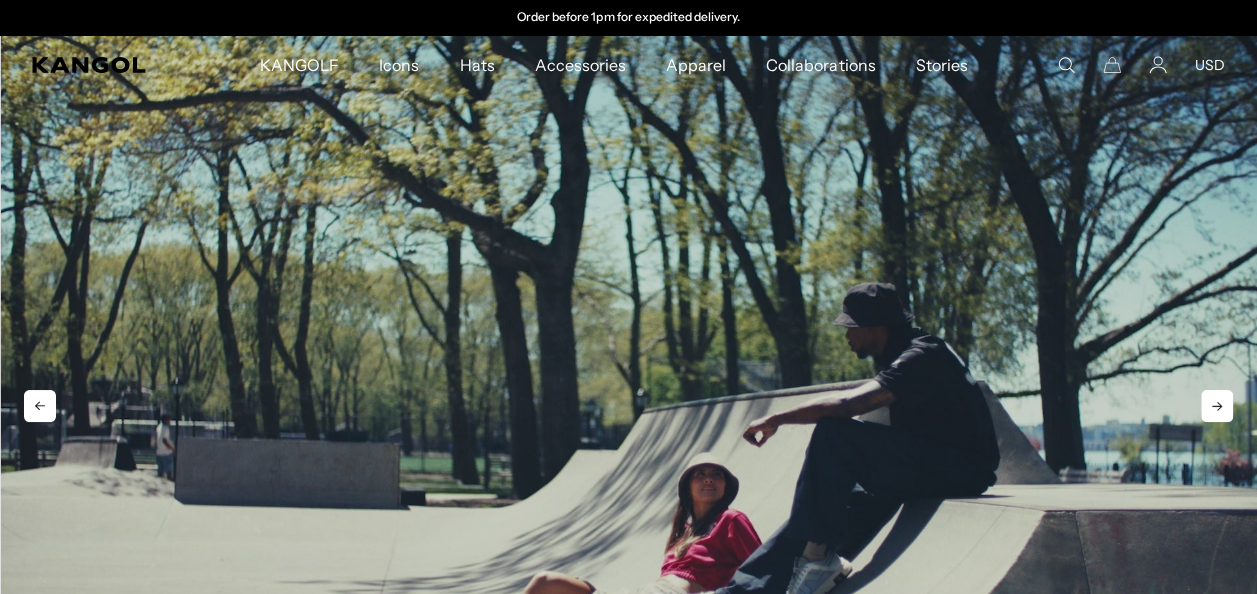 scroll, scrollTop: 0, scrollLeft: 0, axis: both 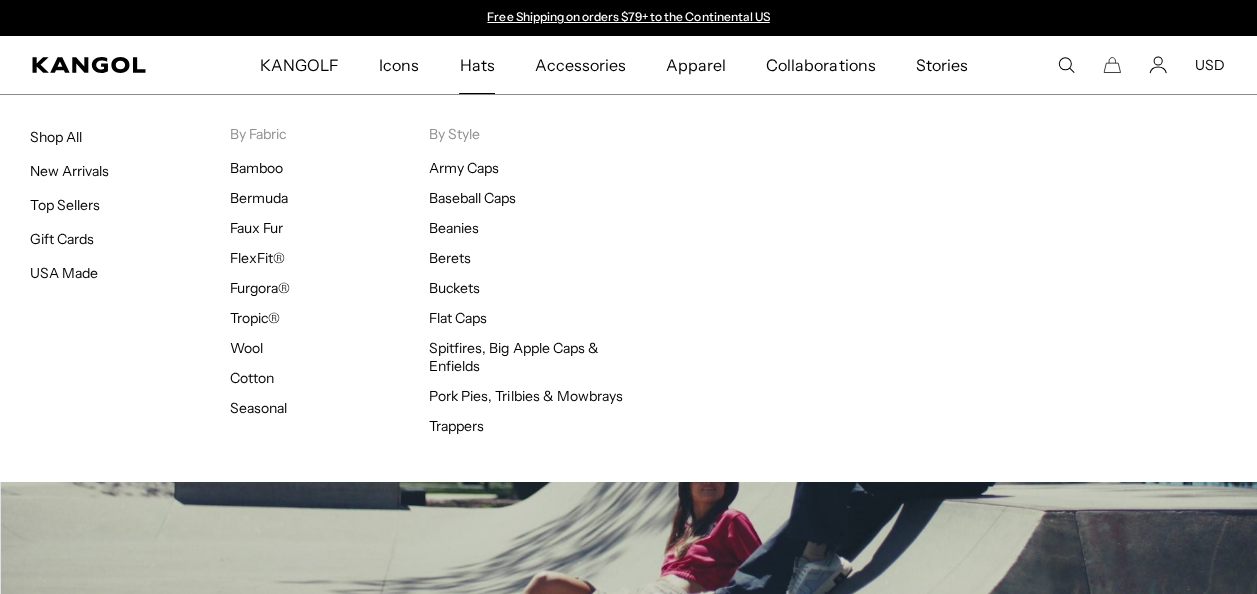 click on "Hats" at bounding box center (476, 65) 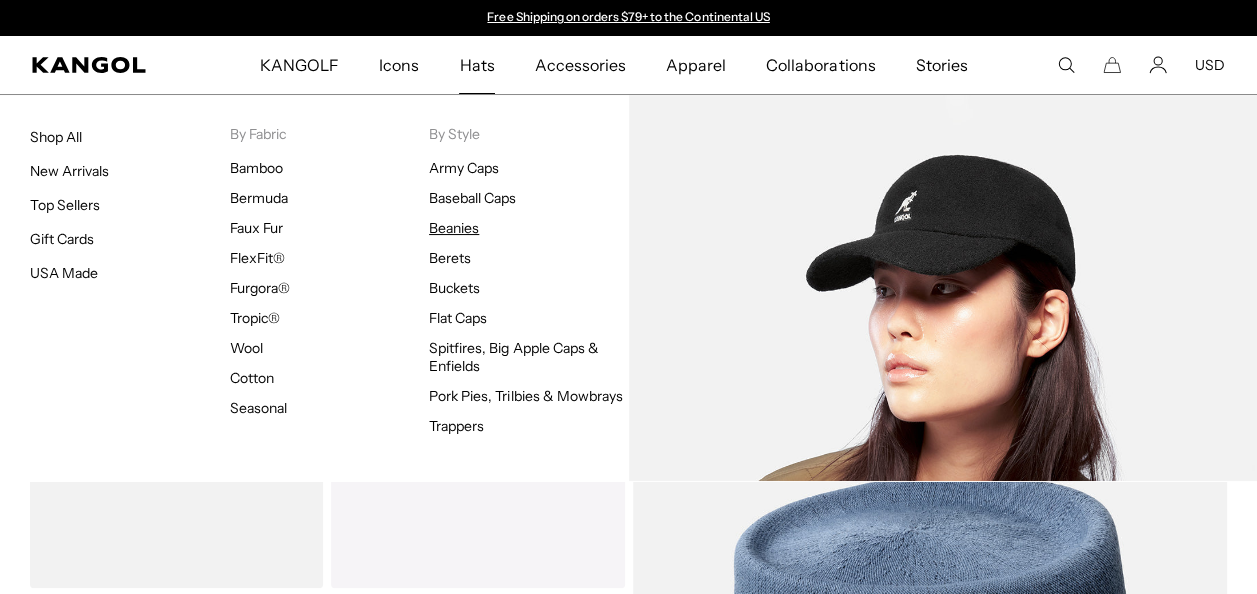 scroll, scrollTop: 0, scrollLeft: 0, axis: both 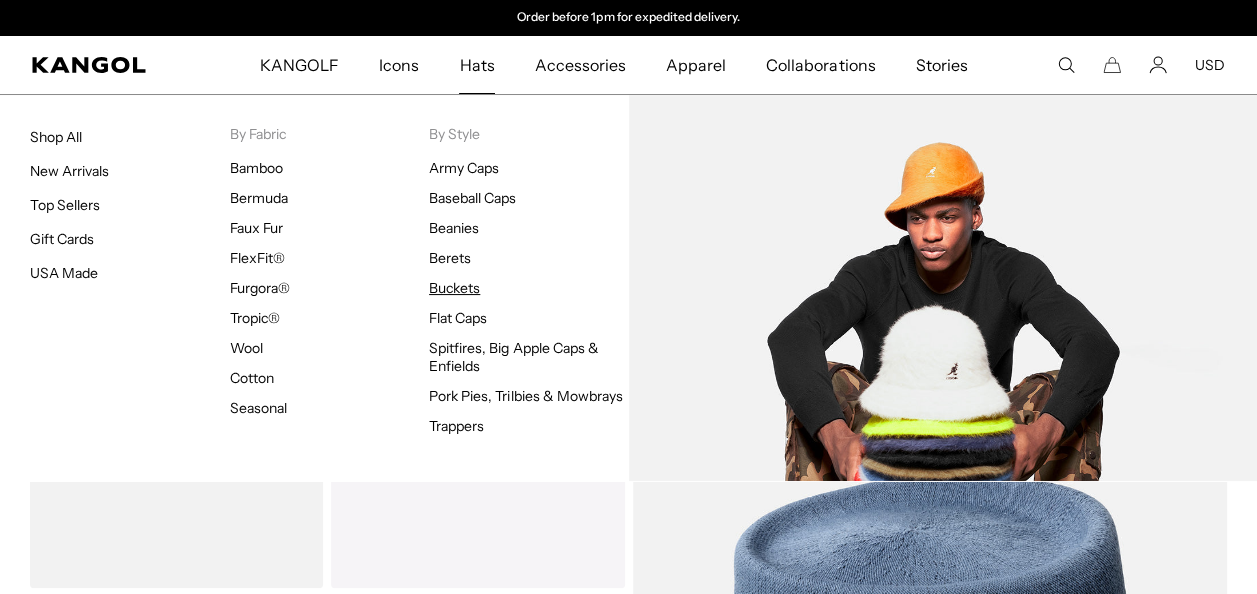 click on "Buckets" at bounding box center [454, 288] 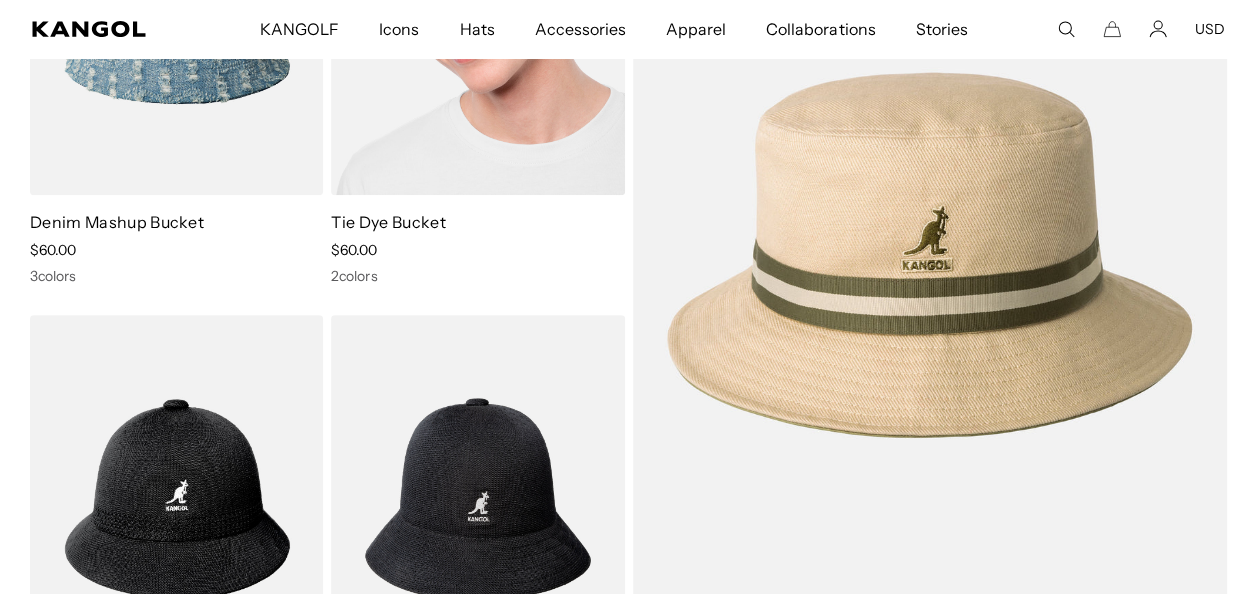 scroll, scrollTop: 400, scrollLeft: 0, axis: vertical 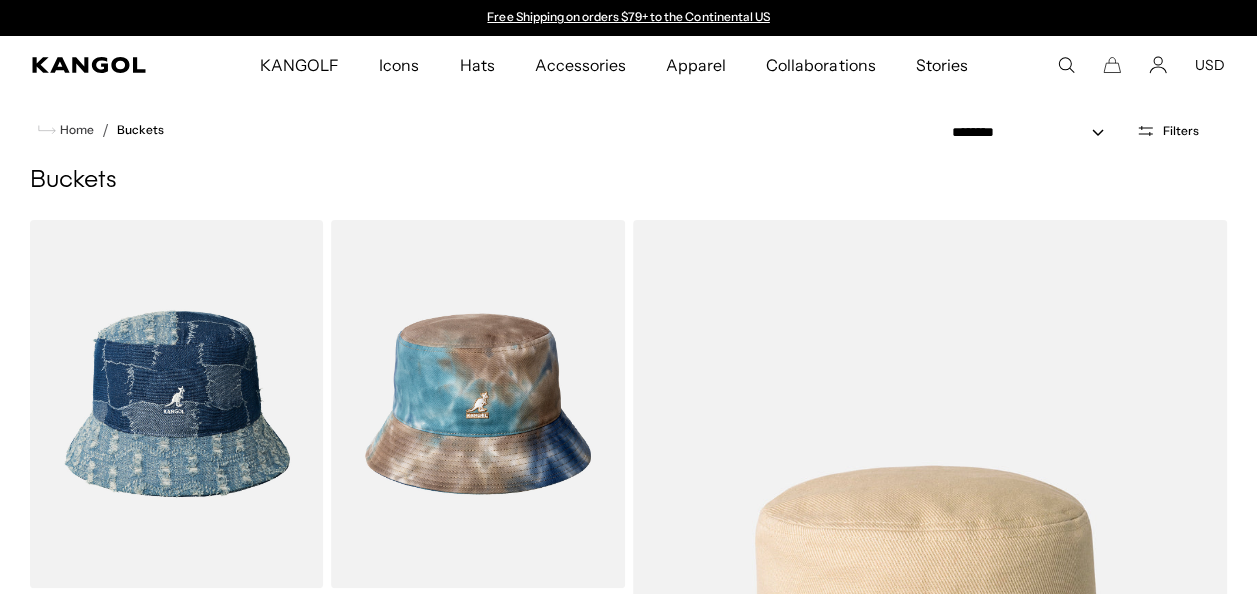 click 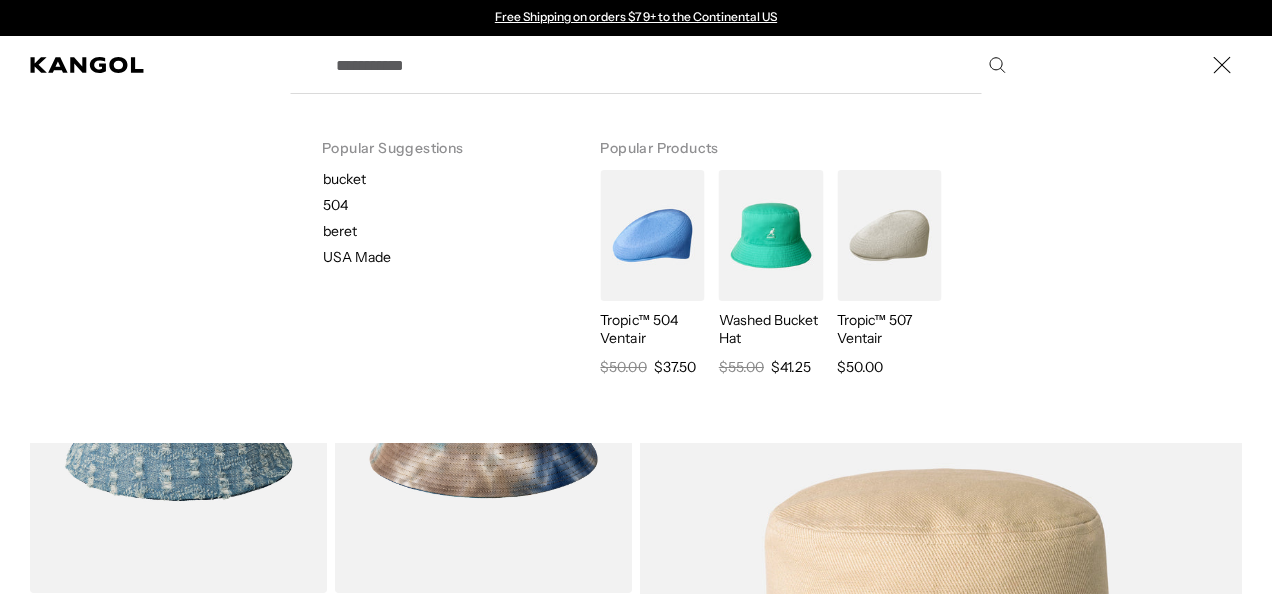 click on "Search here" at bounding box center [669, 65] 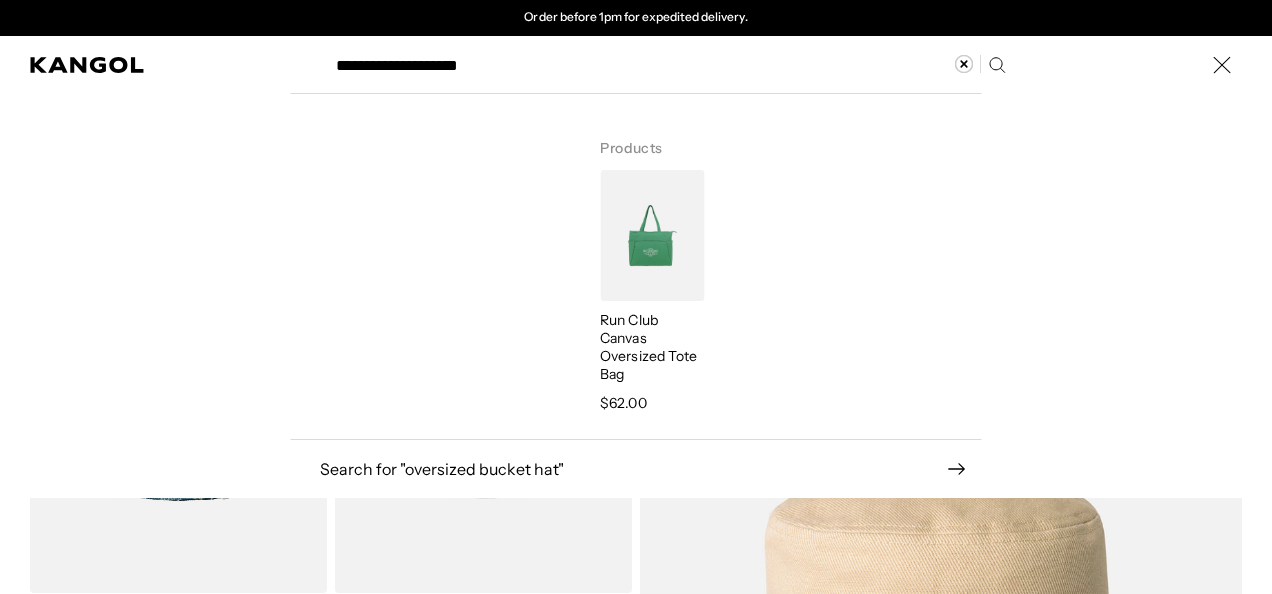 type on "**********" 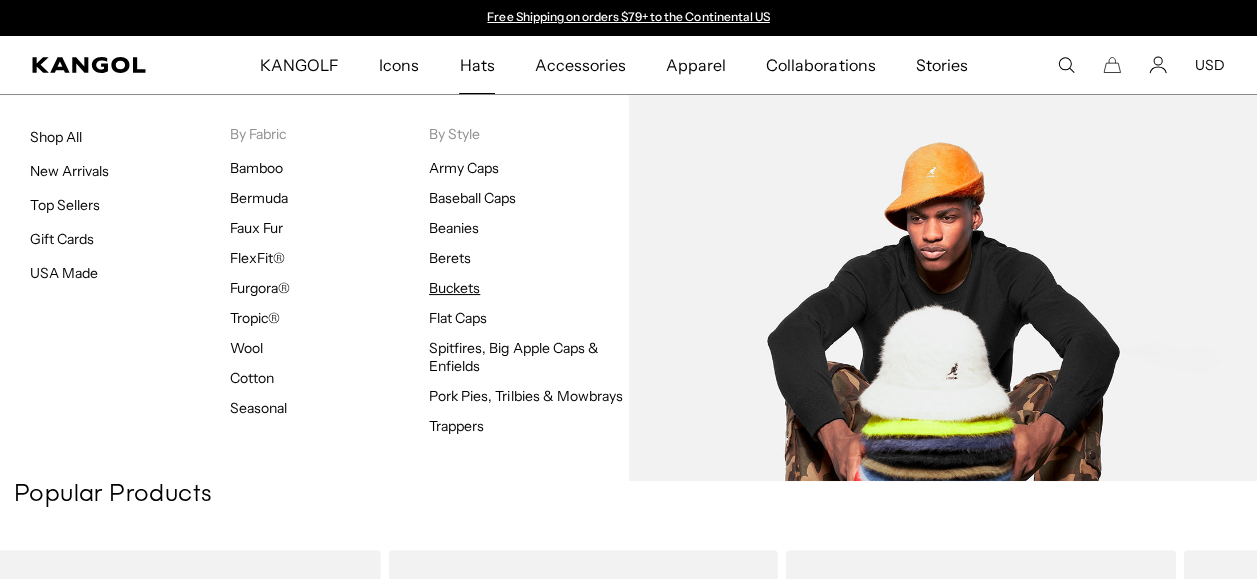 click on "Buckets" at bounding box center [454, 288] 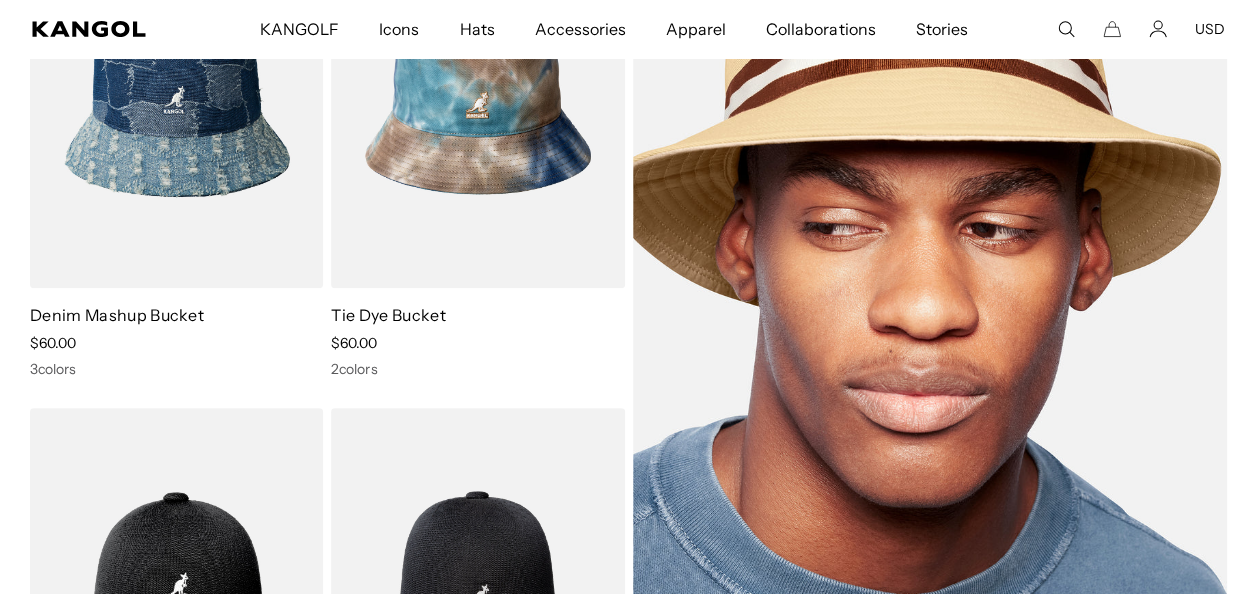 scroll, scrollTop: 0, scrollLeft: 0, axis: both 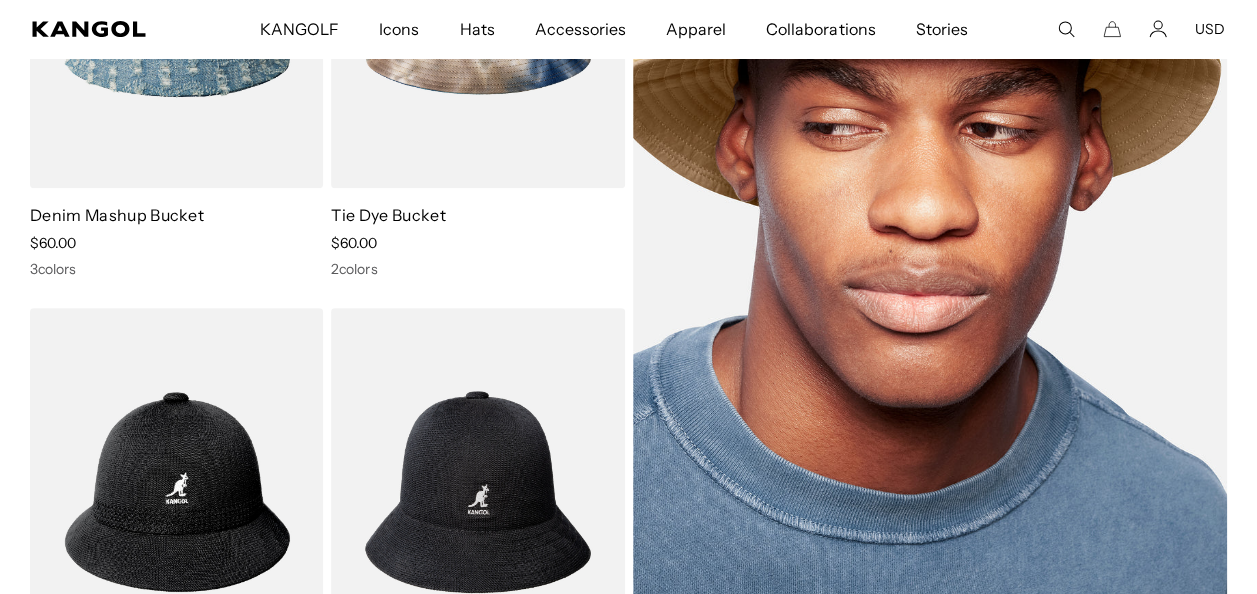 drag, startPoint x: 726, startPoint y: 289, endPoint x: 670, endPoint y: 281, distance: 56.568542 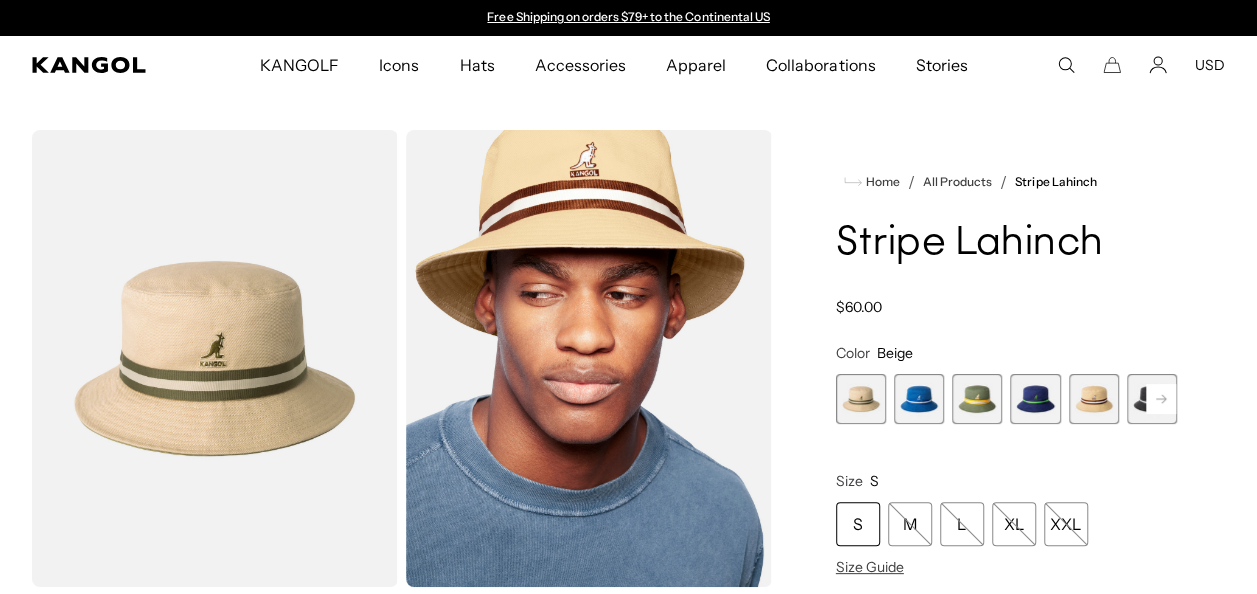scroll, scrollTop: 0, scrollLeft: 0, axis: both 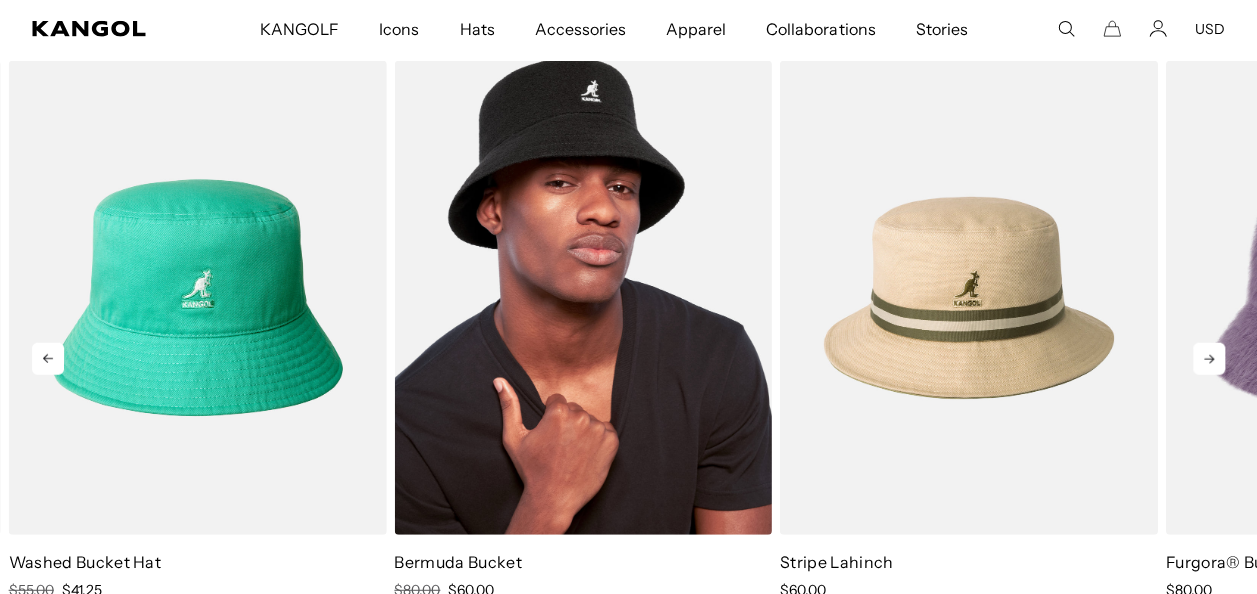 click at bounding box center (583, 298) 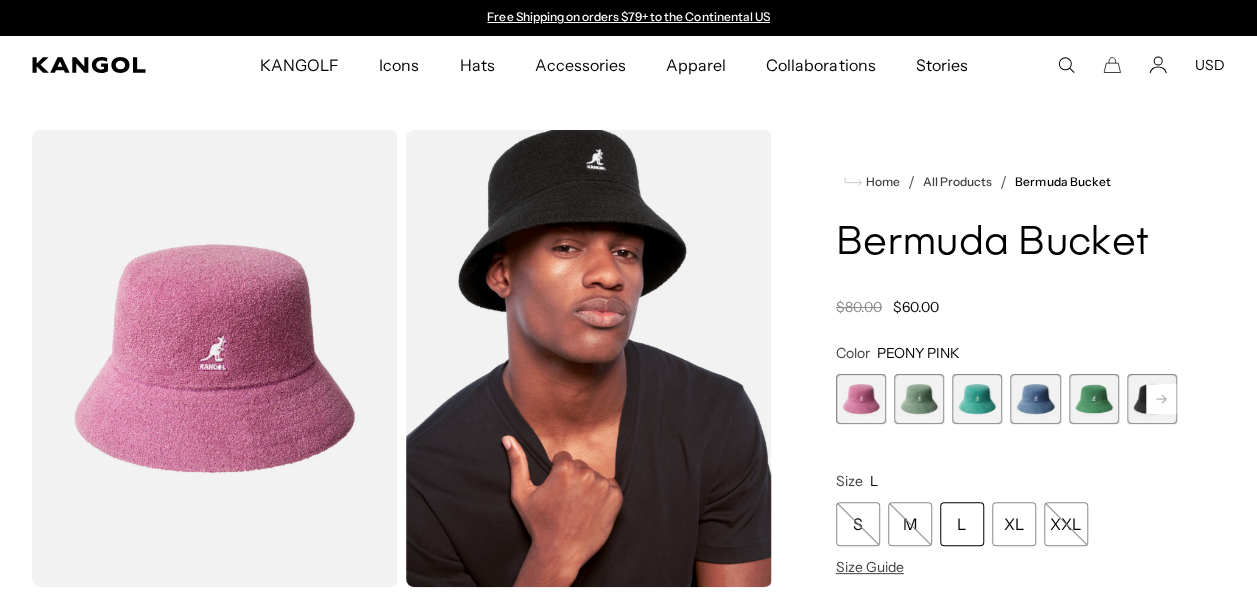 scroll, scrollTop: 0, scrollLeft: 0, axis: both 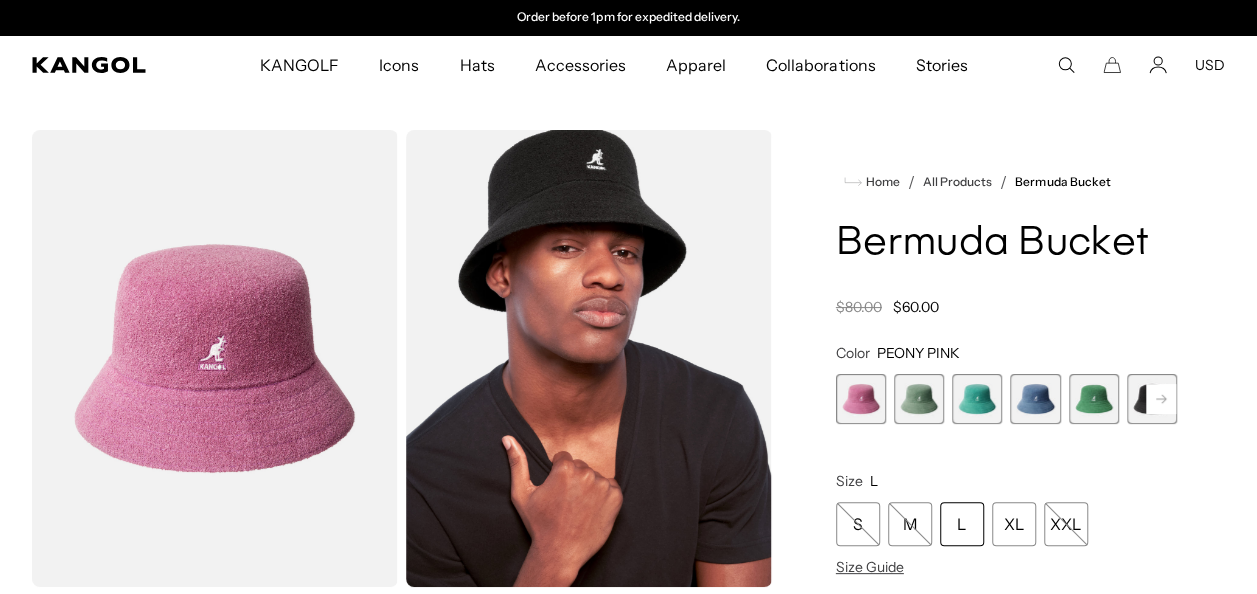 click at bounding box center [861, 399] 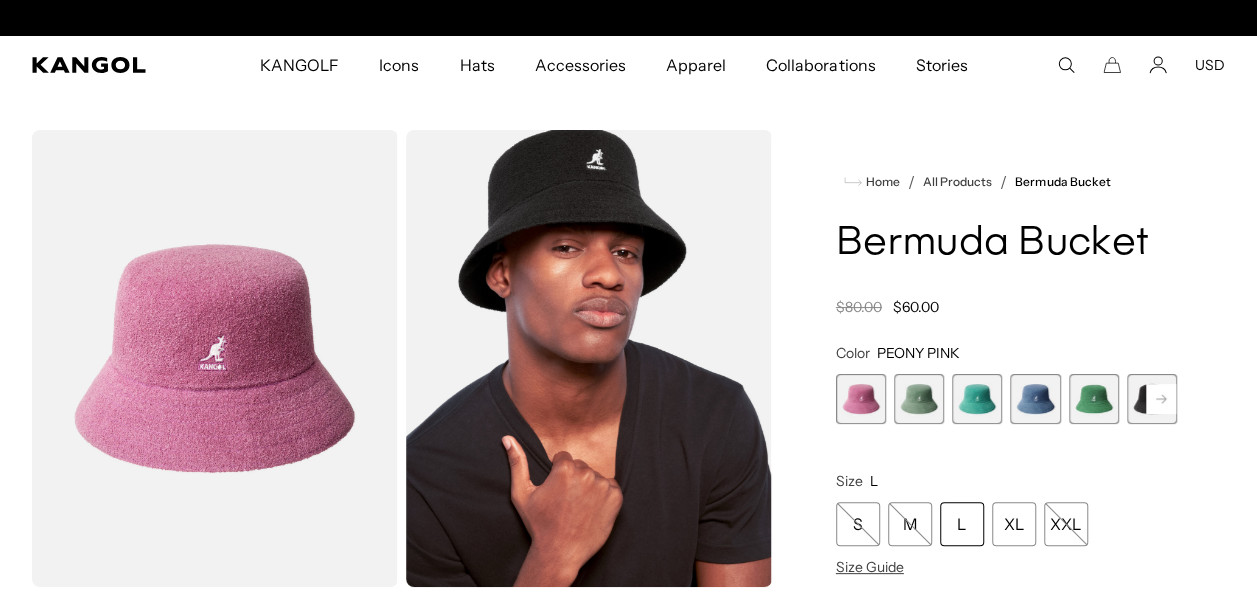 scroll, scrollTop: 0, scrollLeft: 0, axis: both 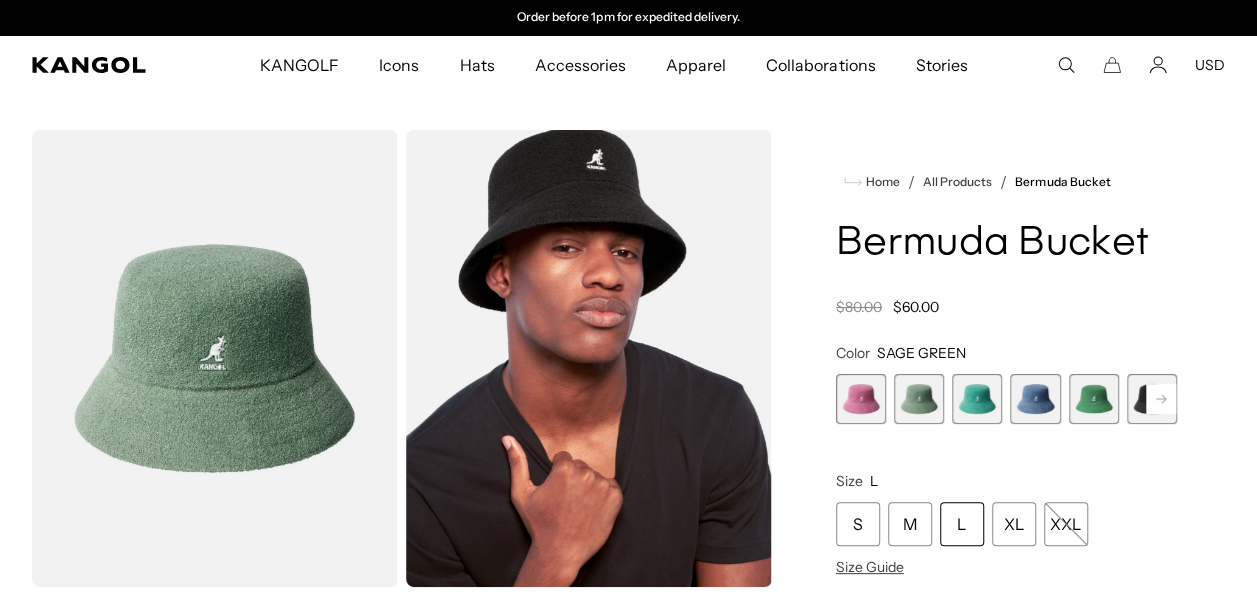 click at bounding box center [977, 399] 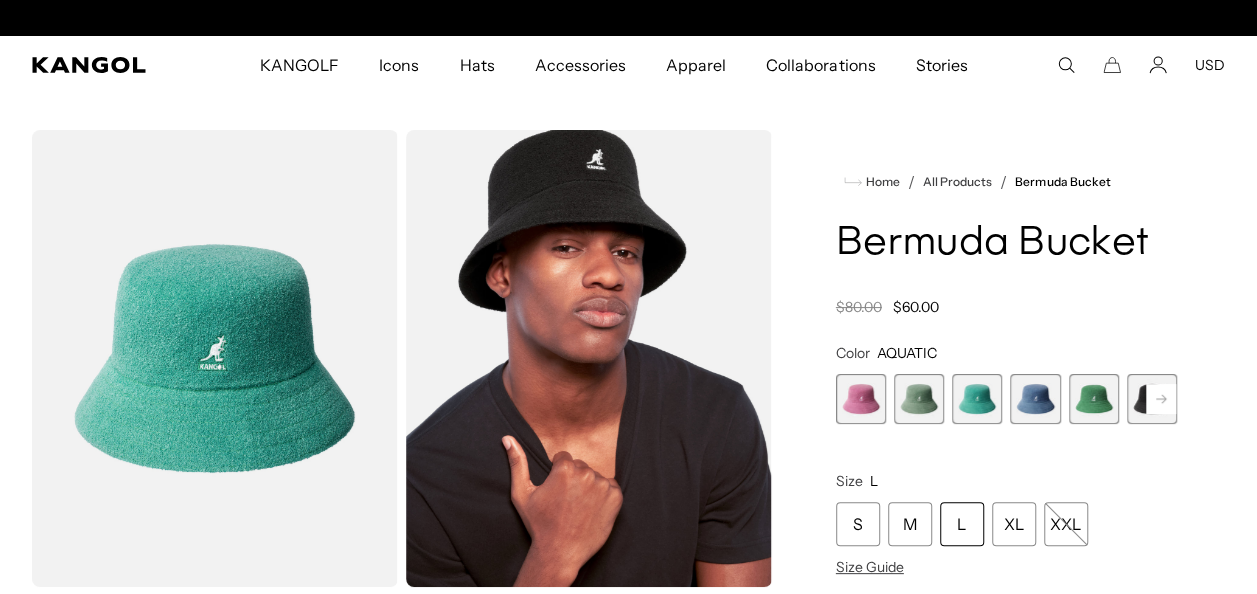 click at bounding box center [1035, 399] 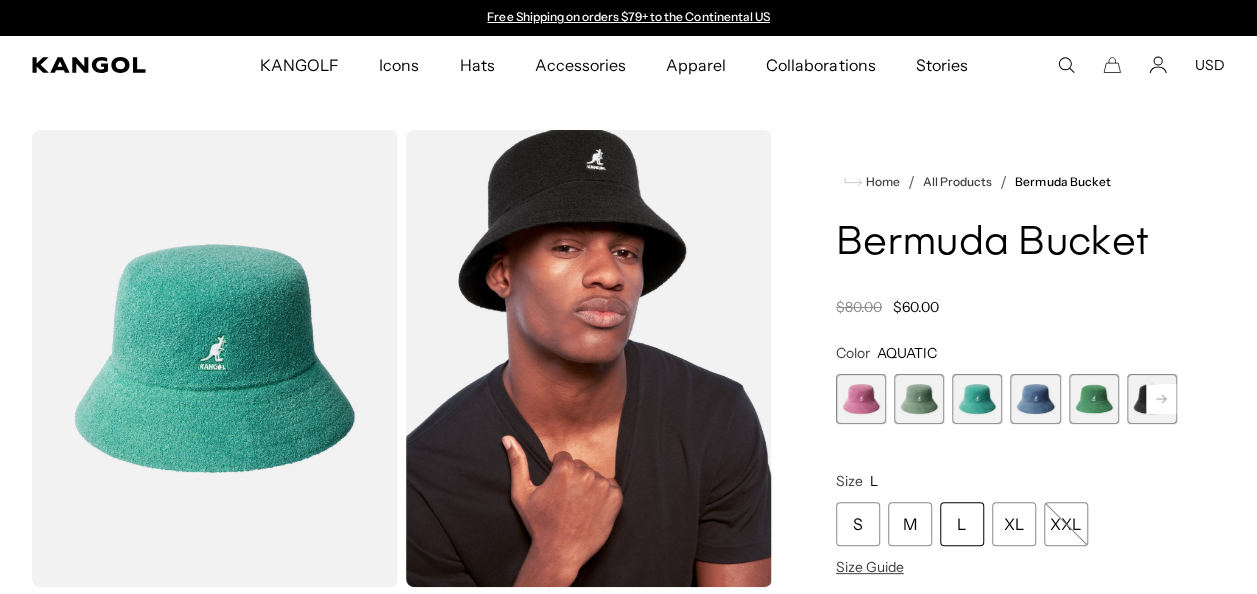 click at bounding box center [1035, 399] 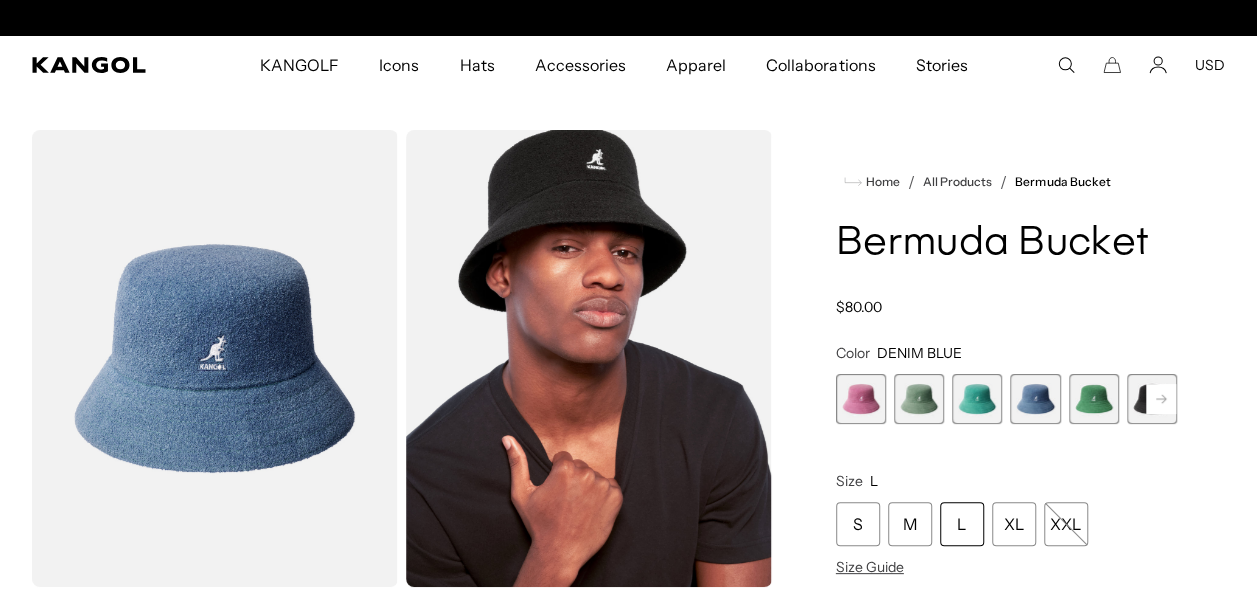 click on "PEONY PINK
Variant sold out or unavailable
SAGE GREEN
Variant sold out or unavailable
AQUATIC
Variant sold out or unavailable
DENIM BLUE
Variant sold out or unavailable
Turf Green
Variant sold out or unavailable
Black
Variant sold out or unavailable
Glacier
Variant sold out or unavailable" at bounding box center (1006, 399) 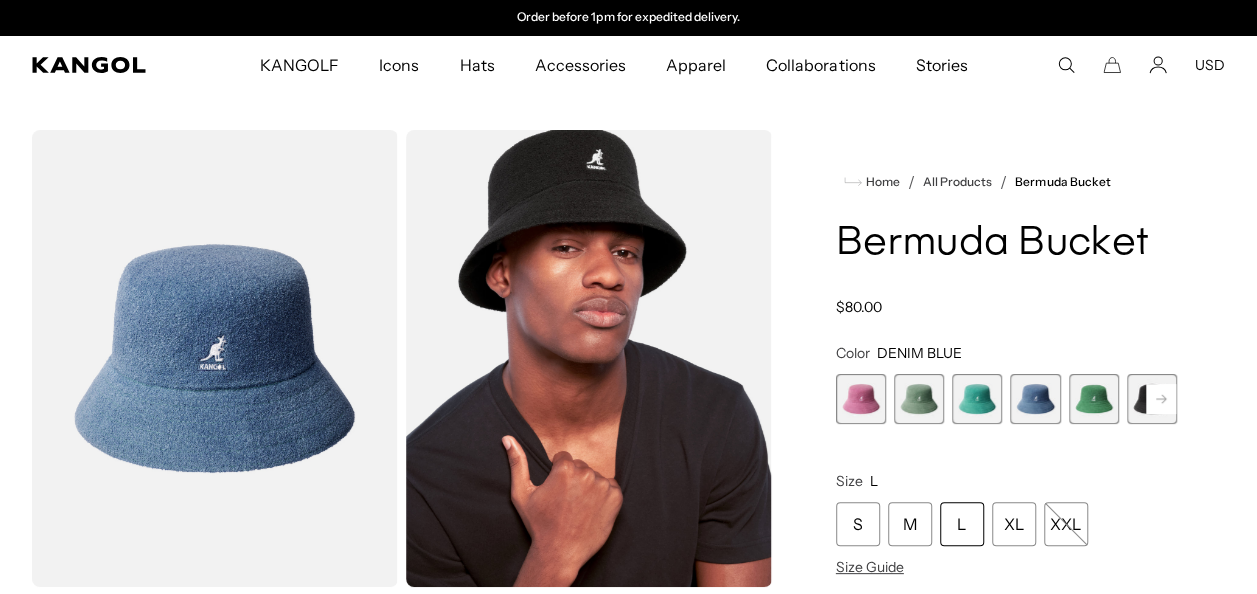 click 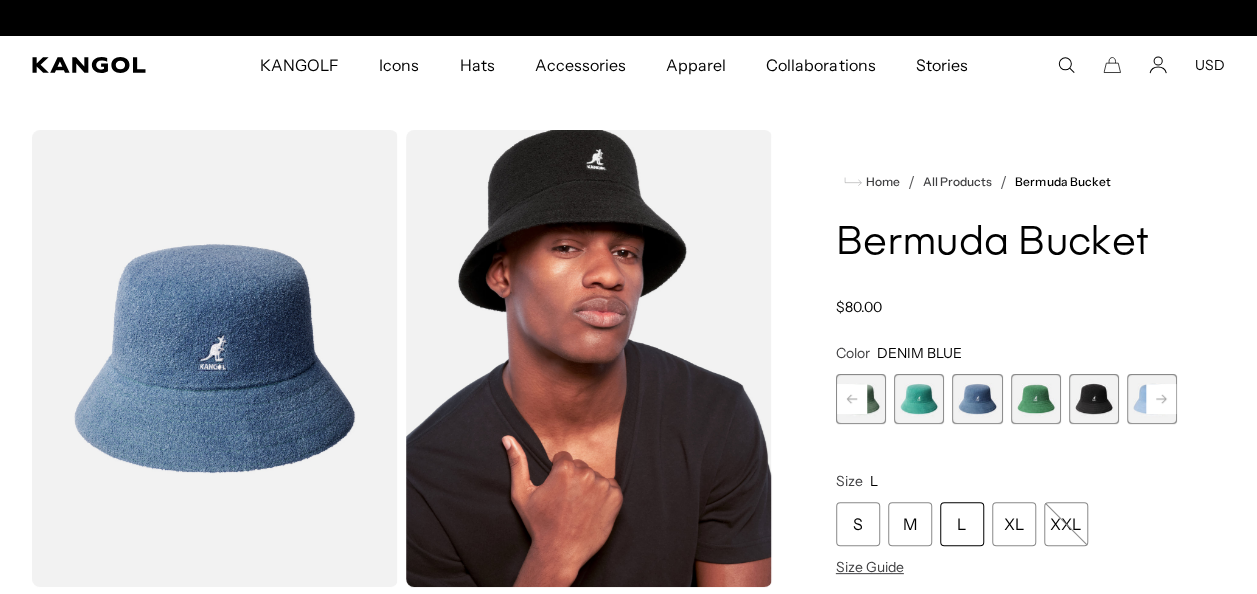 click at bounding box center [1094, 399] 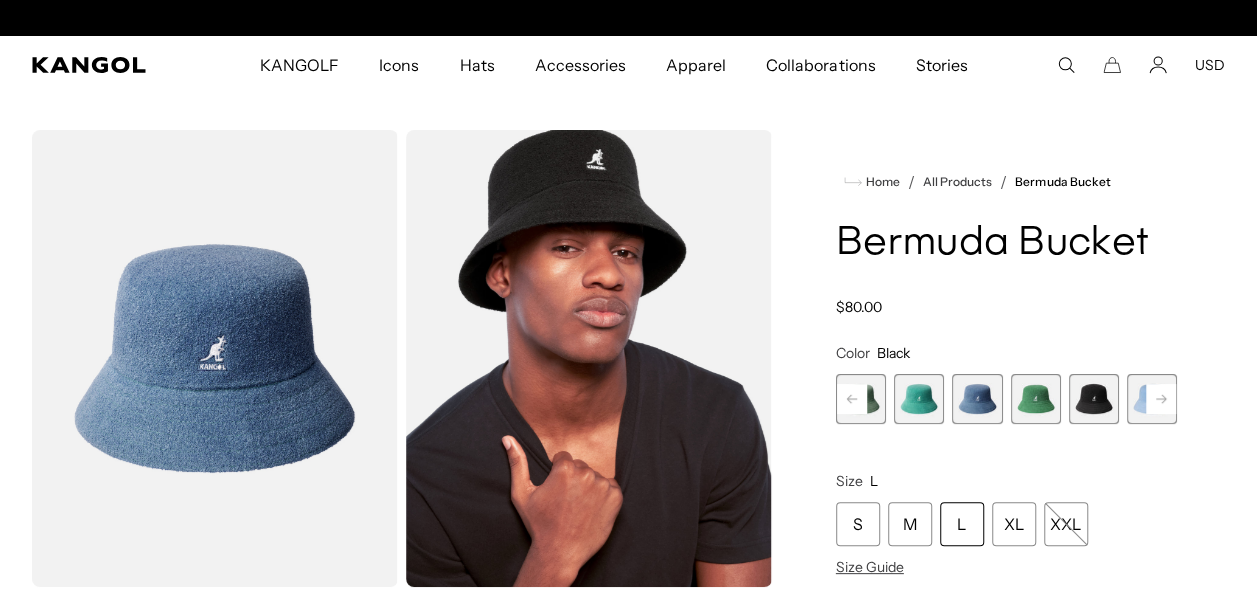 scroll, scrollTop: 0, scrollLeft: 0, axis: both 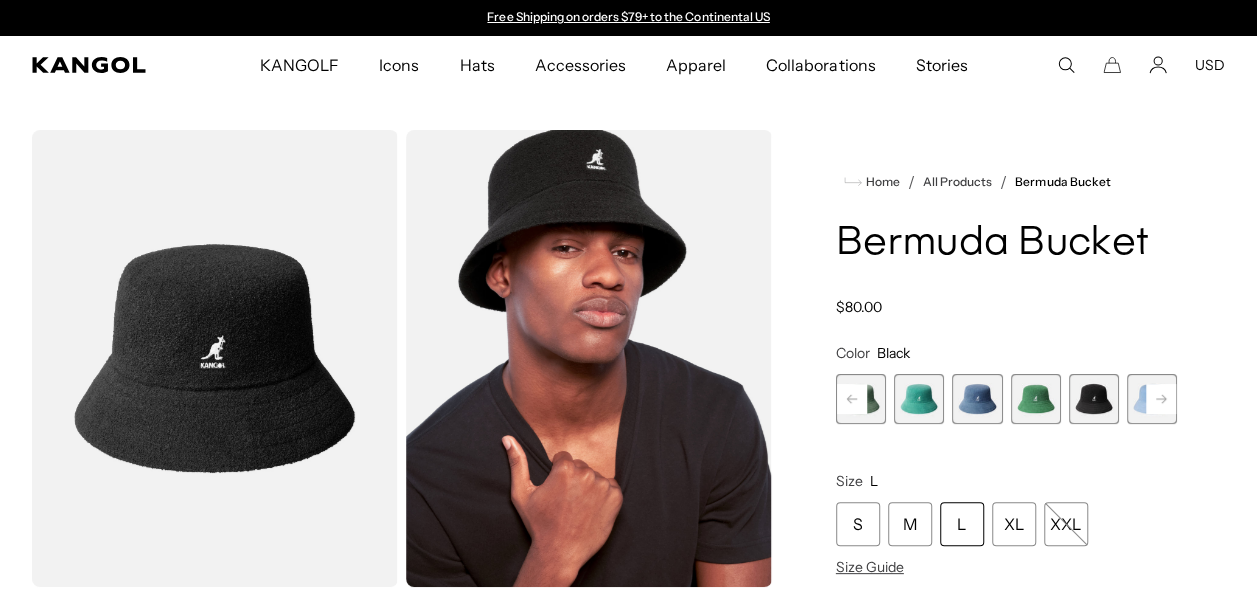 click on "PEONY PINK
Variant sold out or unavailable
SAGE GREEN
Variant sold out or unavailable
AQUATIC
Variant sold out or unavailable
DENIM BLUE
Variant sold out or unavailable
Turf Green
Variant sold out or unavailable
Black
Variant sold out or unavailable
Glacier
Variant sold out or unavailable" at bounding box center [1006, 399] 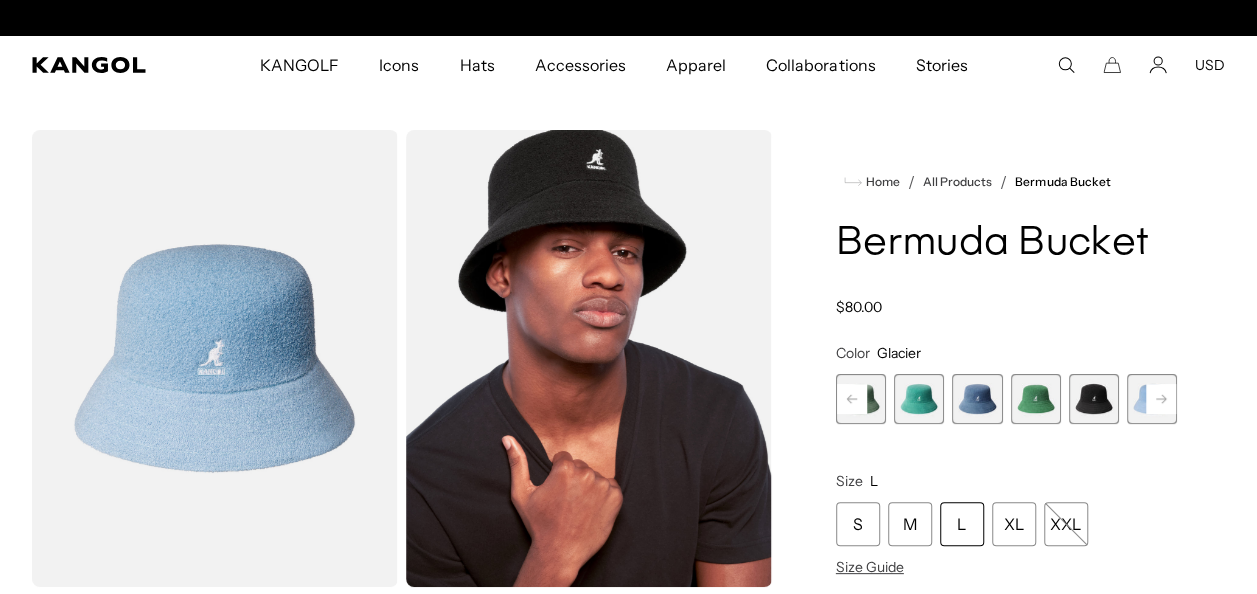scroll, scrollTop: 0, scrollLeft: 412, axis: horizontal 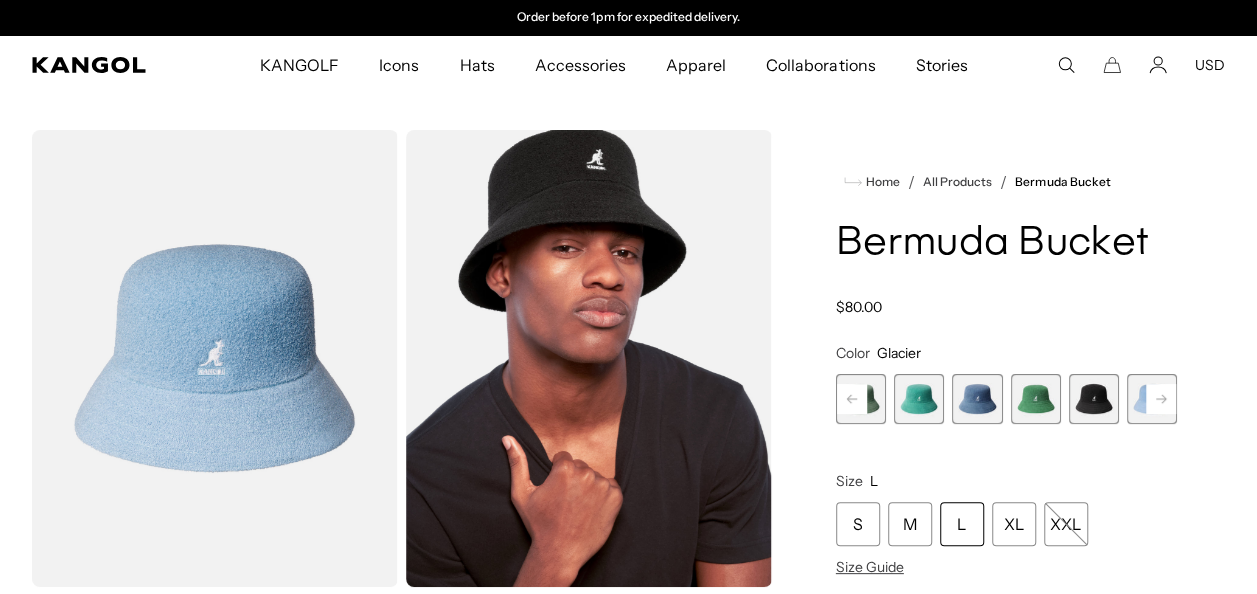 click 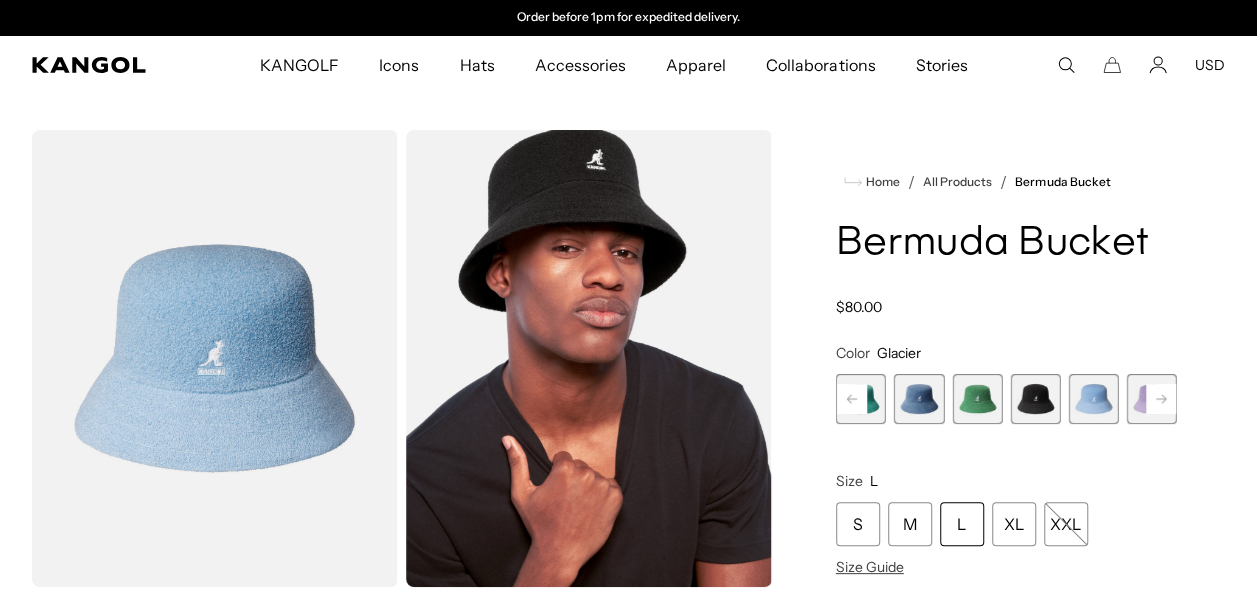 click at bounding box center (1094, 399) 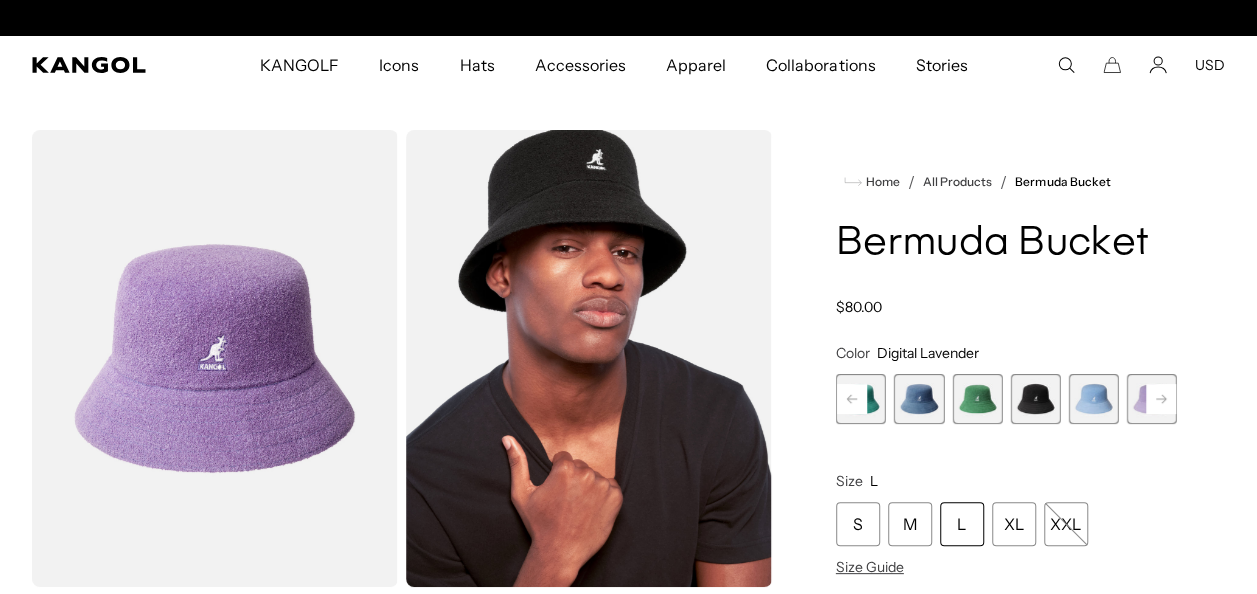 scroll, scrollTop: 0, scrollLeft: 0, axis: both 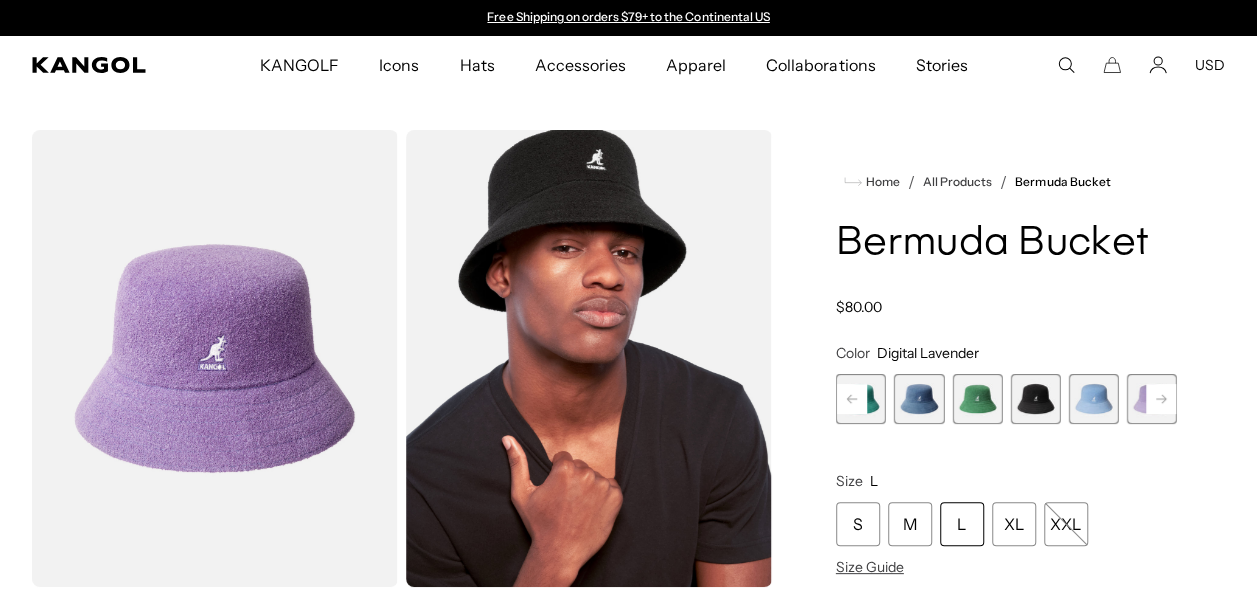 click 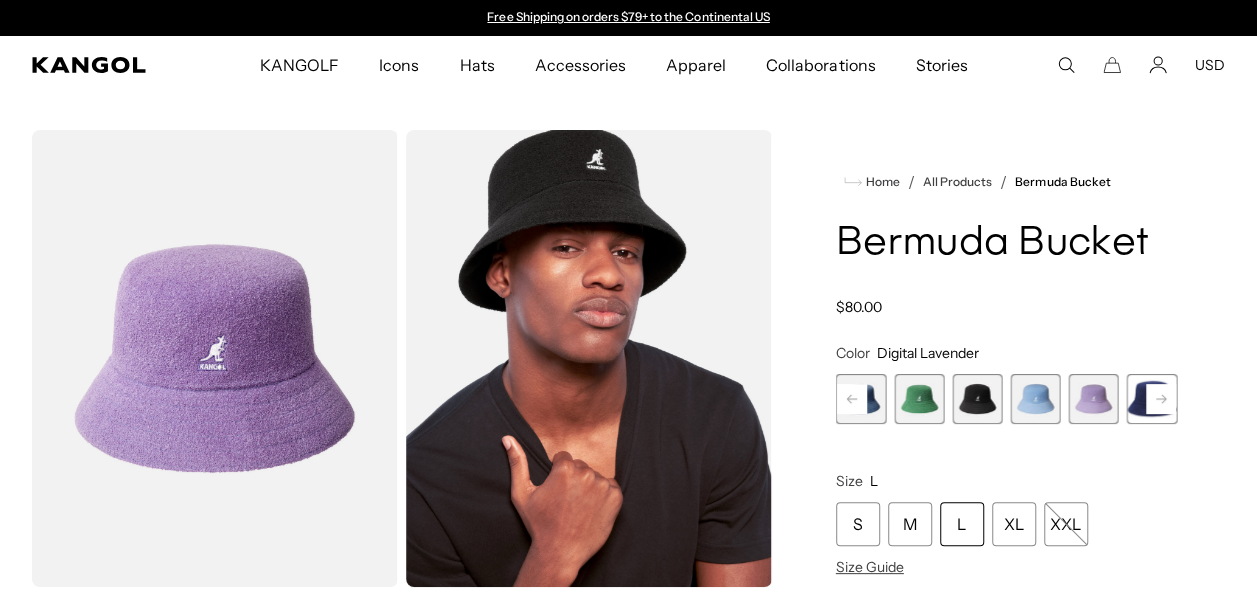 click at bounding box center [1094, 399] 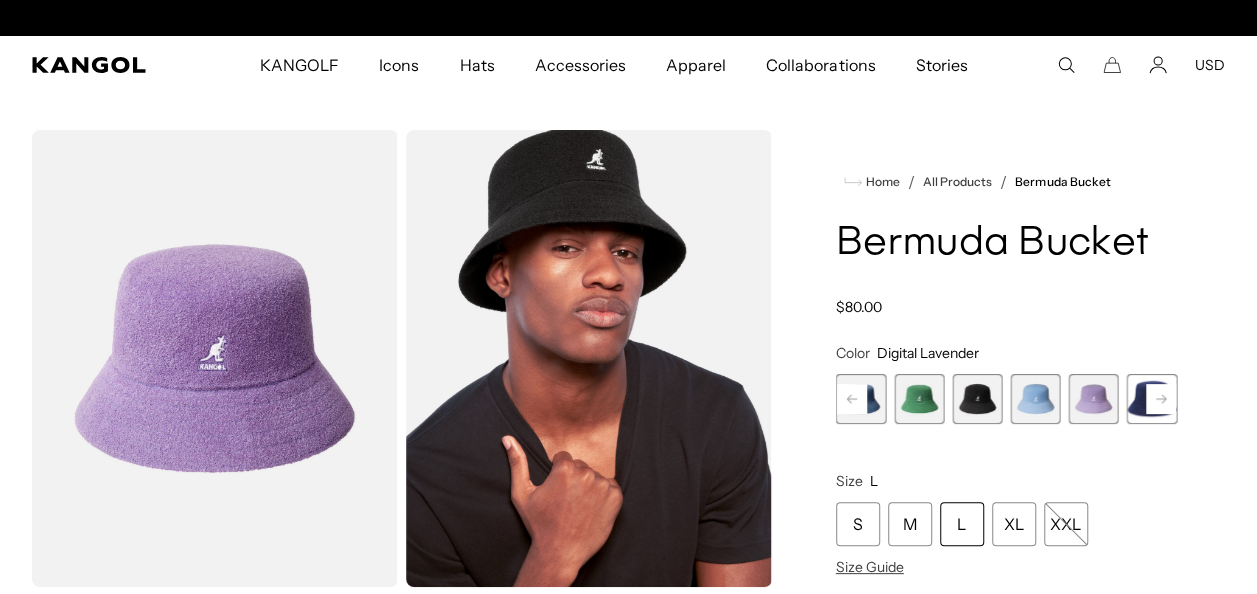 scroll, scrollTop: 0, scrollLeft: 412, axis: horizontal 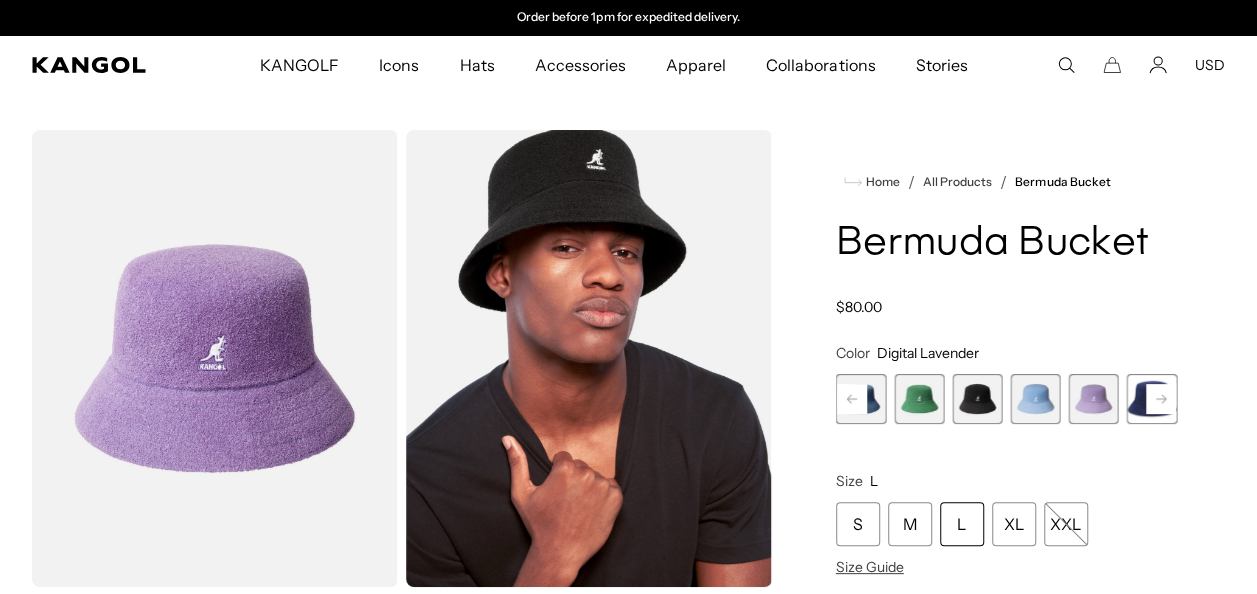 click 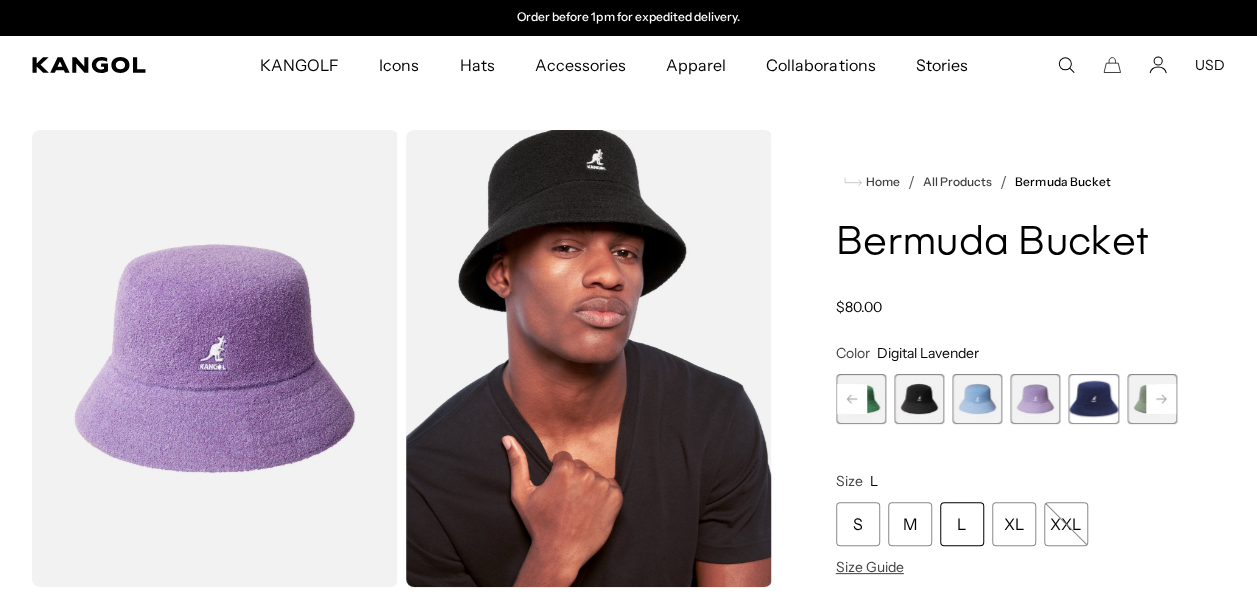 click at bounding box center [1094, 399] 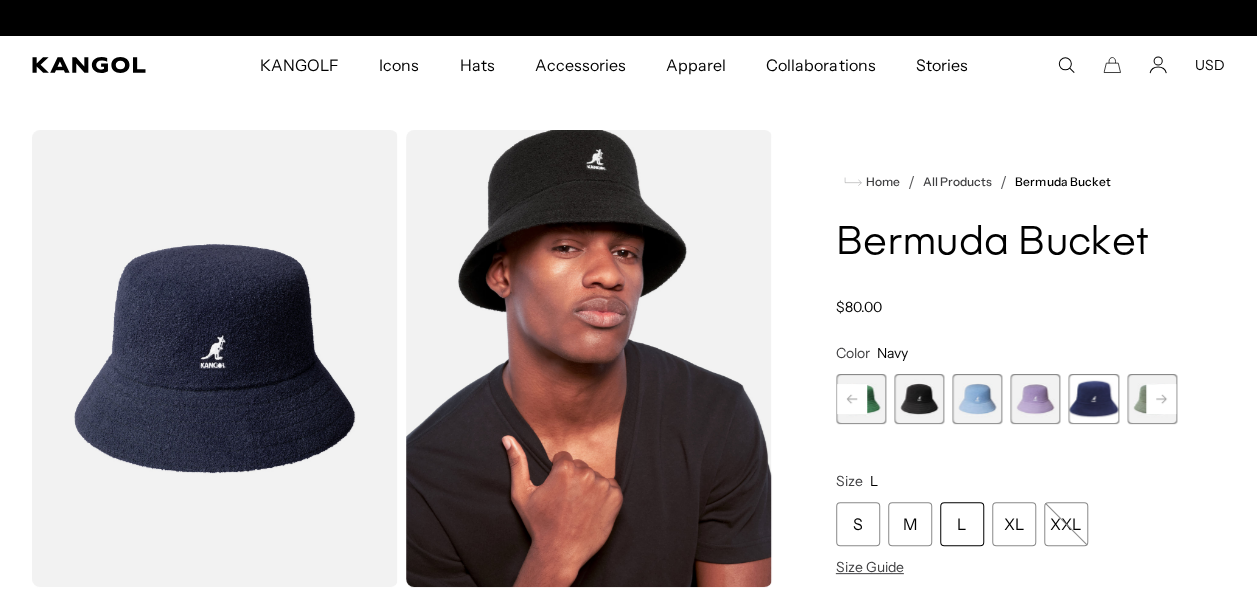 scroll, scrollTop: 0, scrollLeft: 0, axis: both 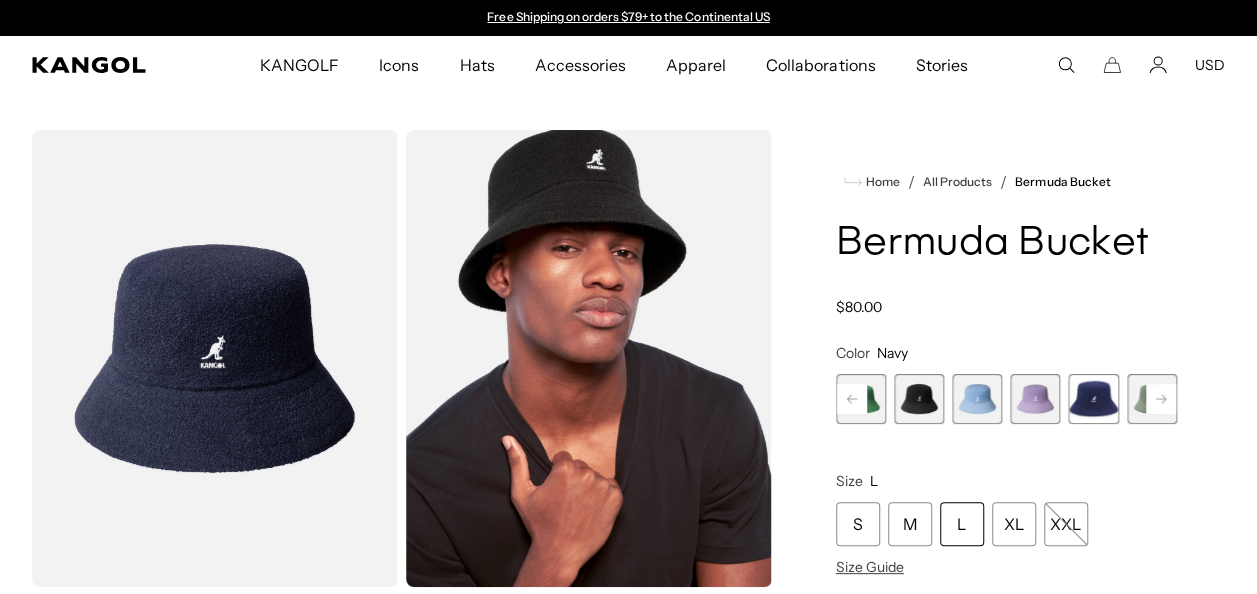 click 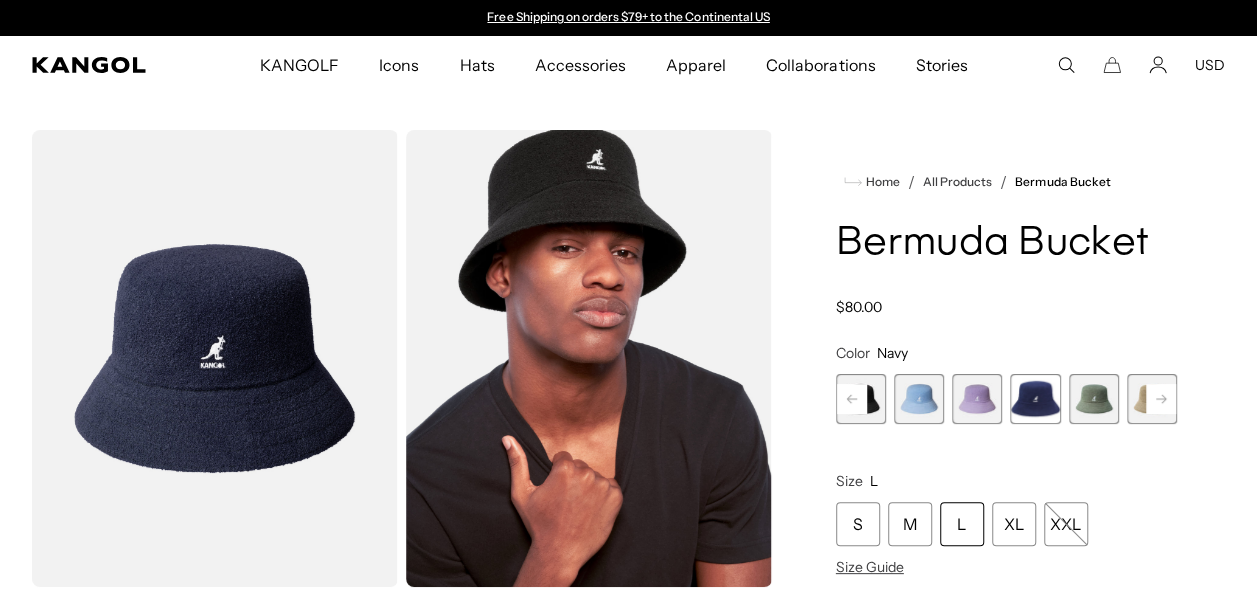 click at bounding box center [1094, 399] 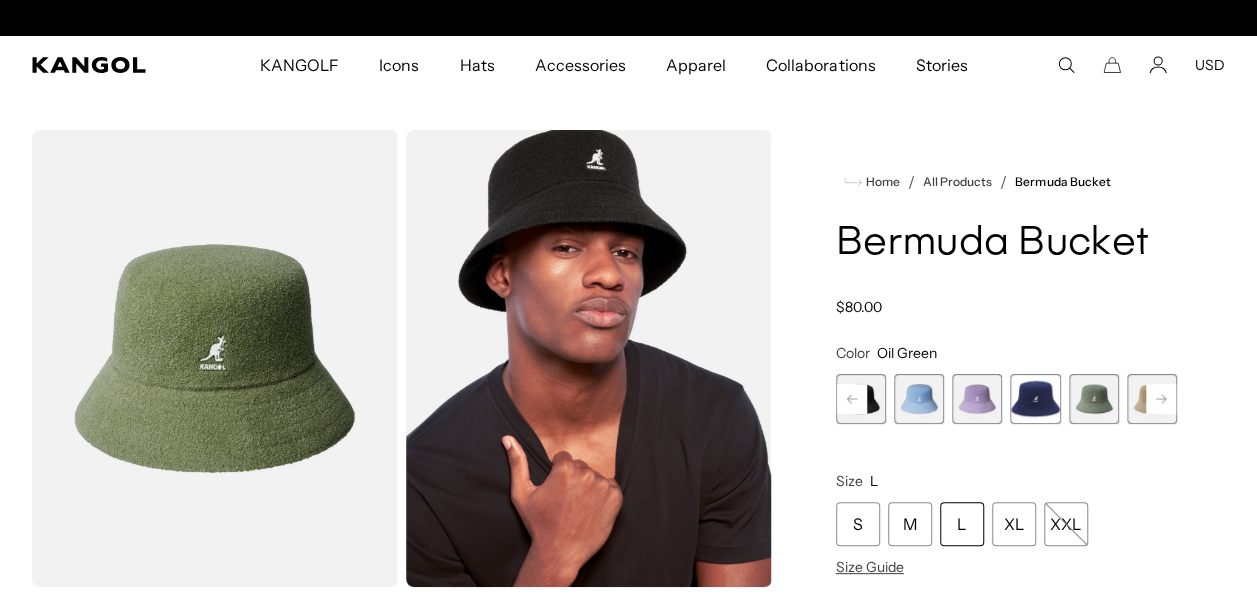 scroll, scrollTop: 0, scrollLeft: 412, axis: horizontal 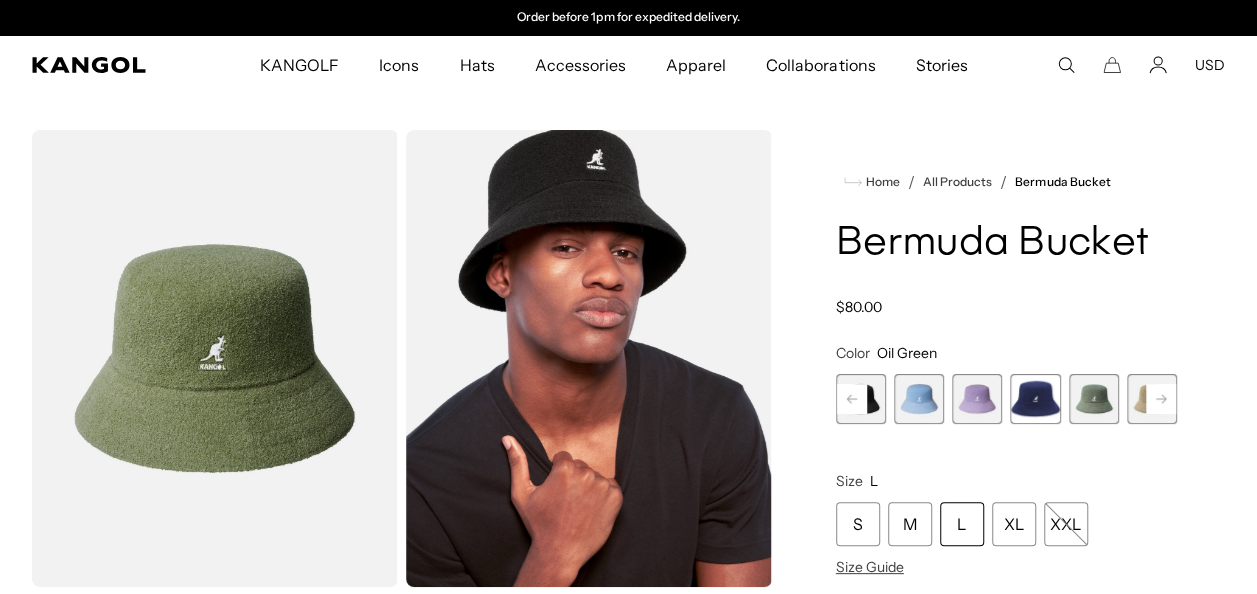 click 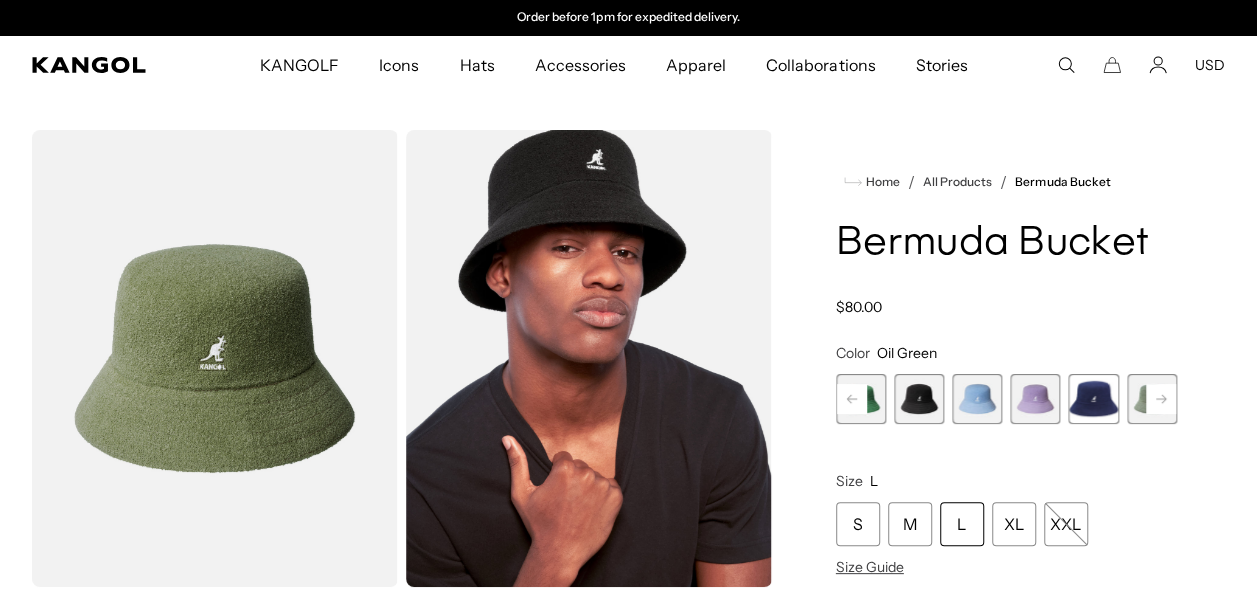 click 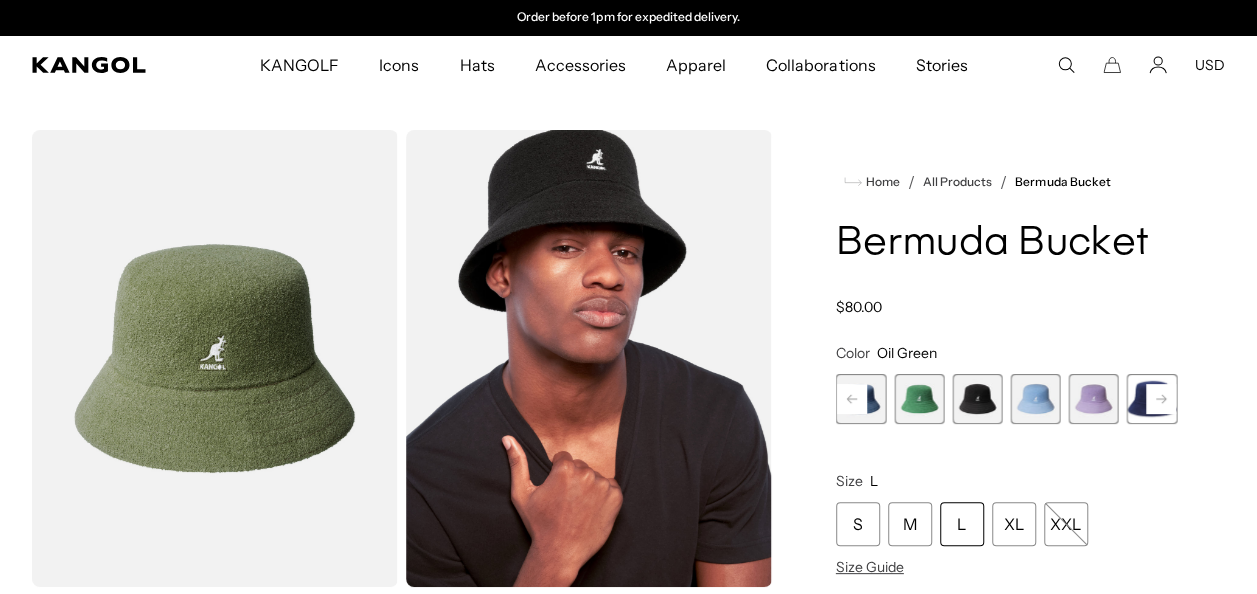 click 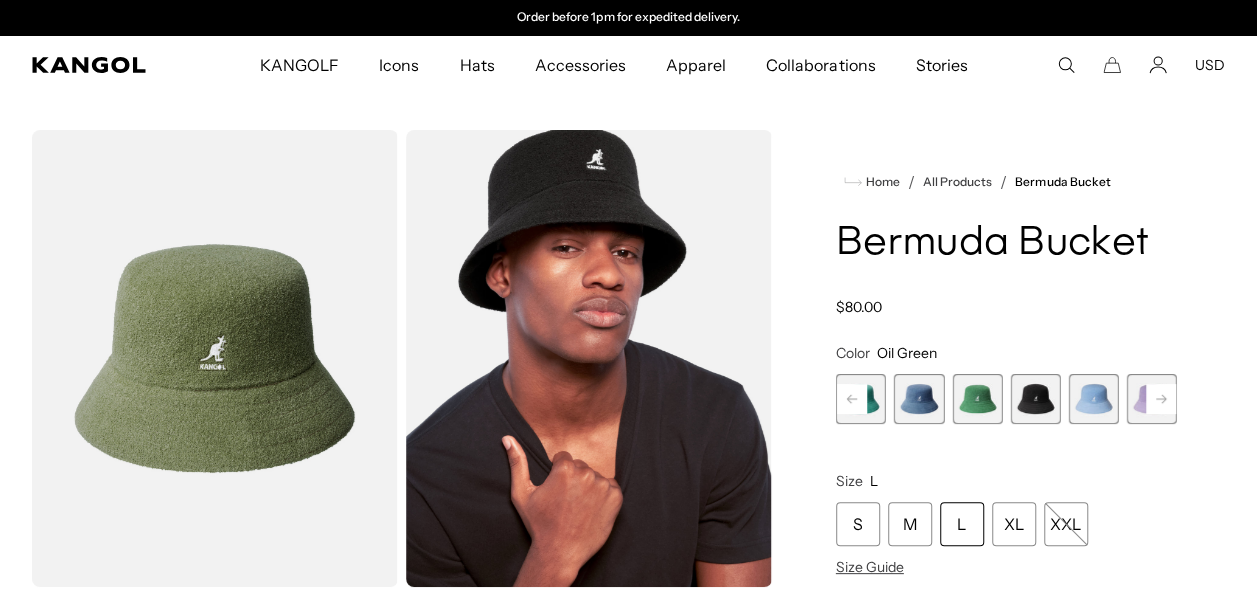 click 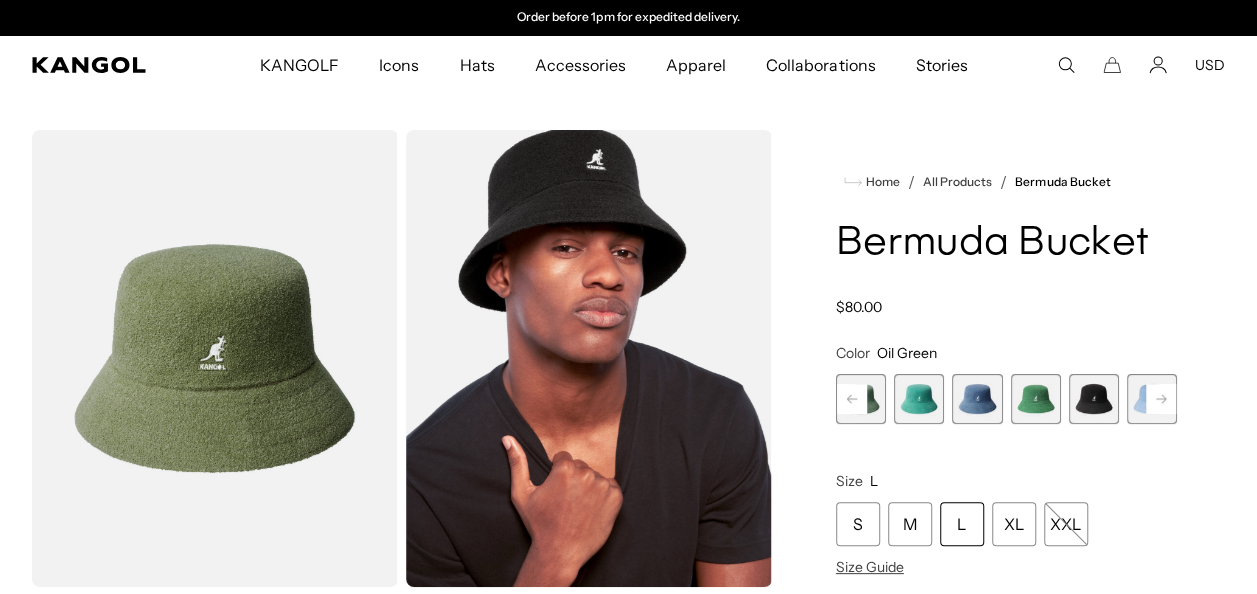 click 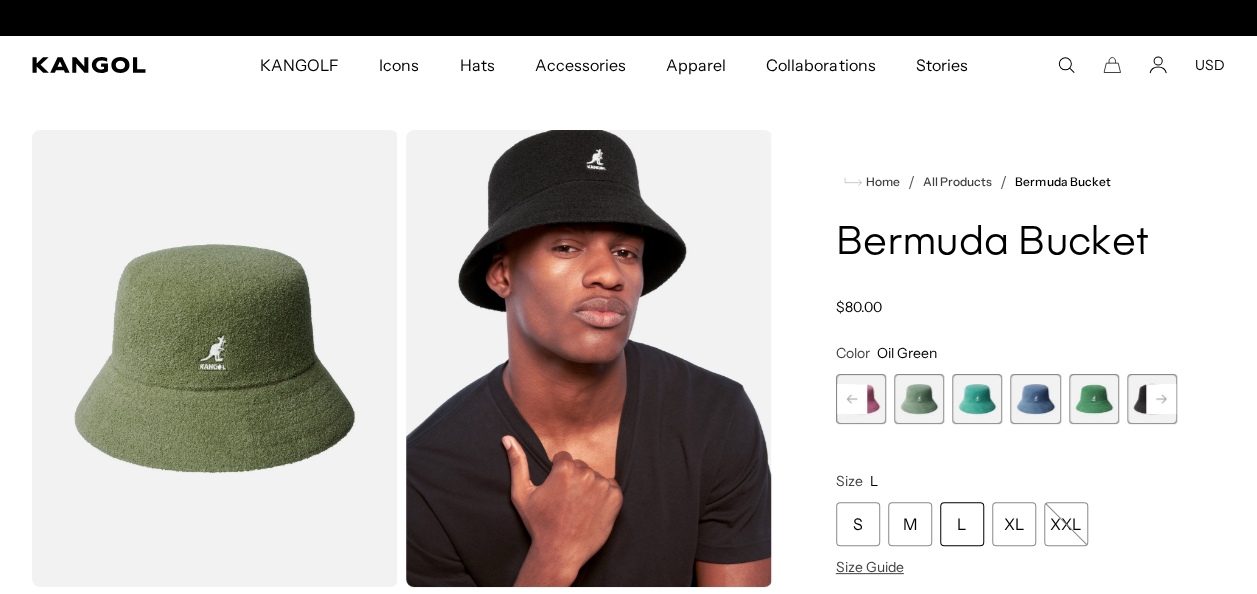 click 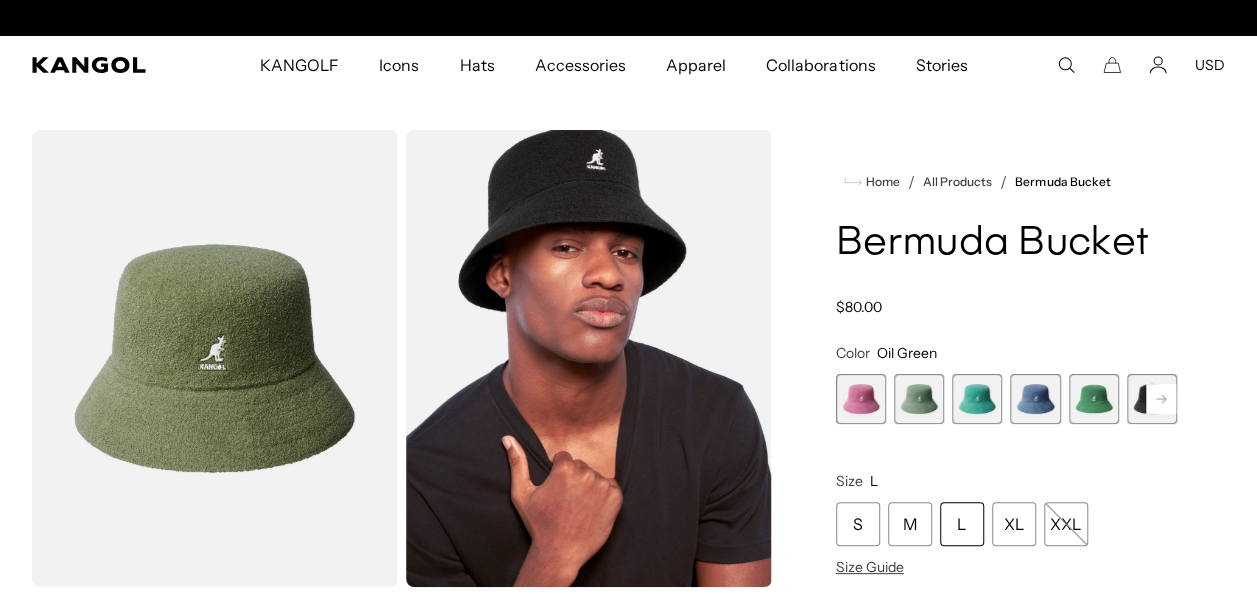 scroll, scrollTop: 0, scrollLeft: 0, axis: both 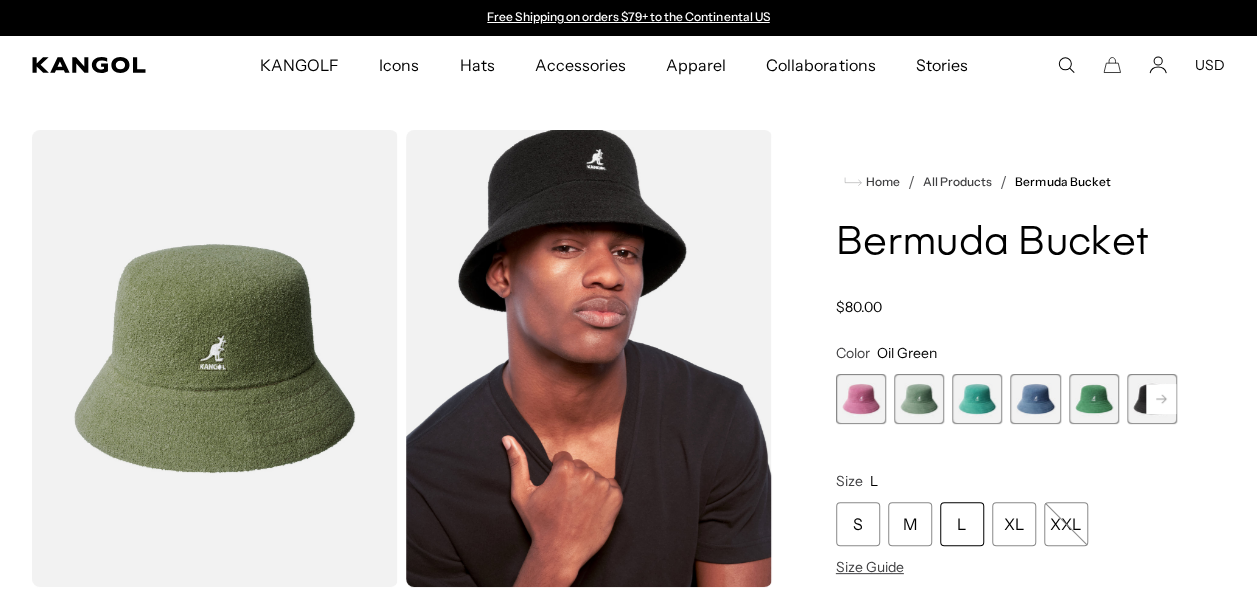 click at bounding box center (861, 399) 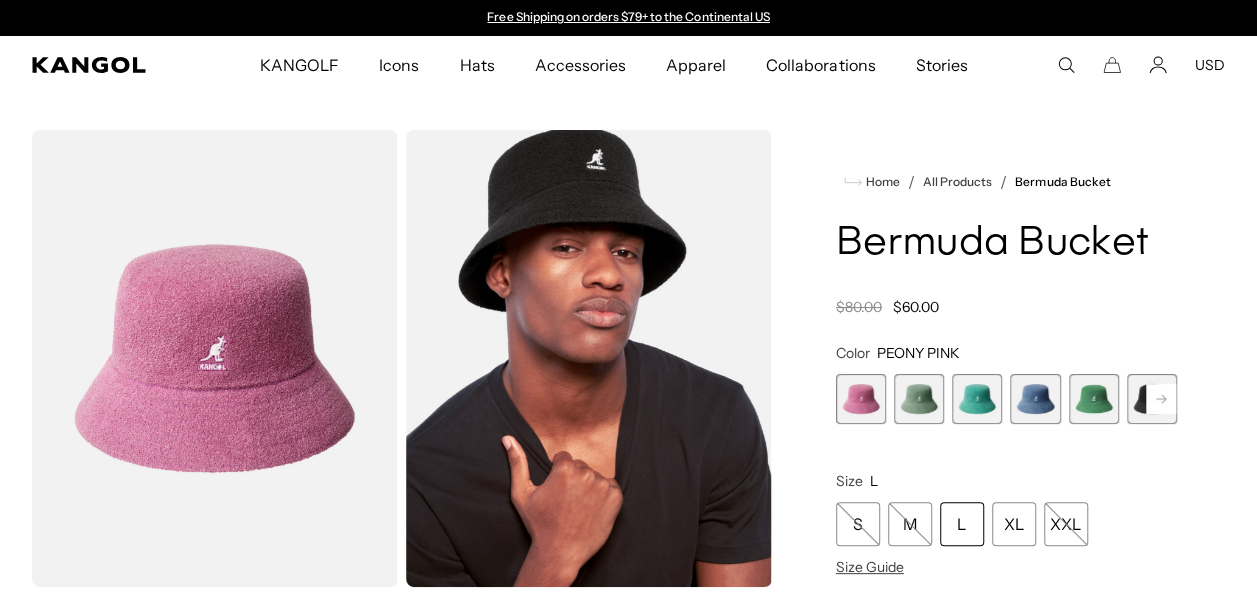 click at bounding box center [861, 399] 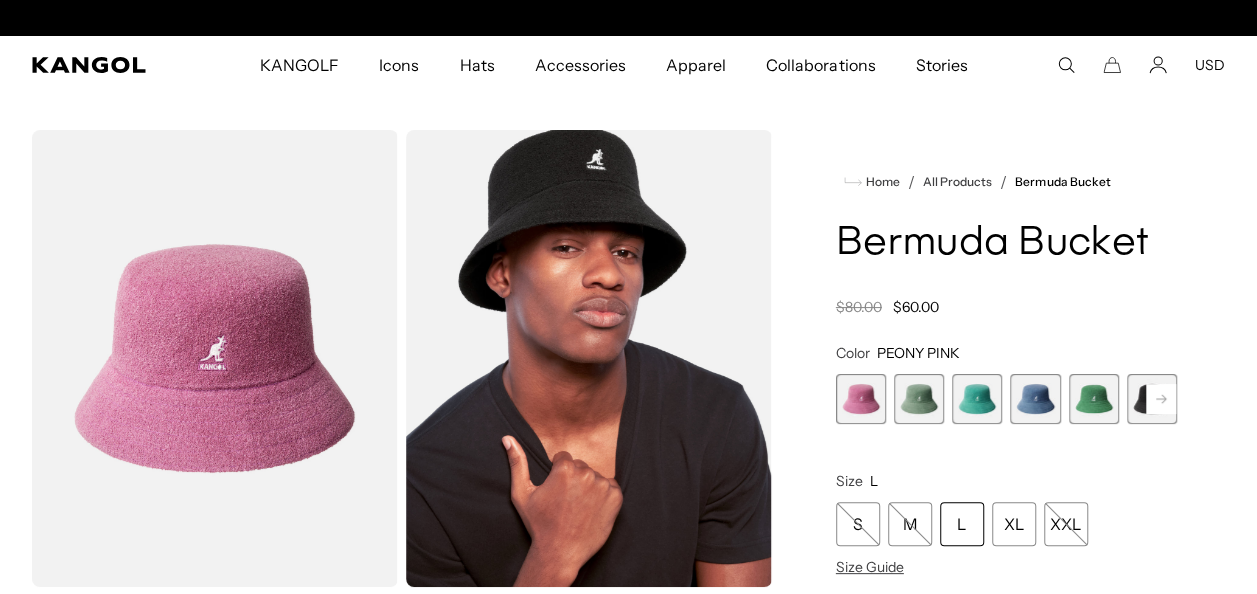 scroll, scrollTop: 0, scrollLeft: 412, axis: horizontal 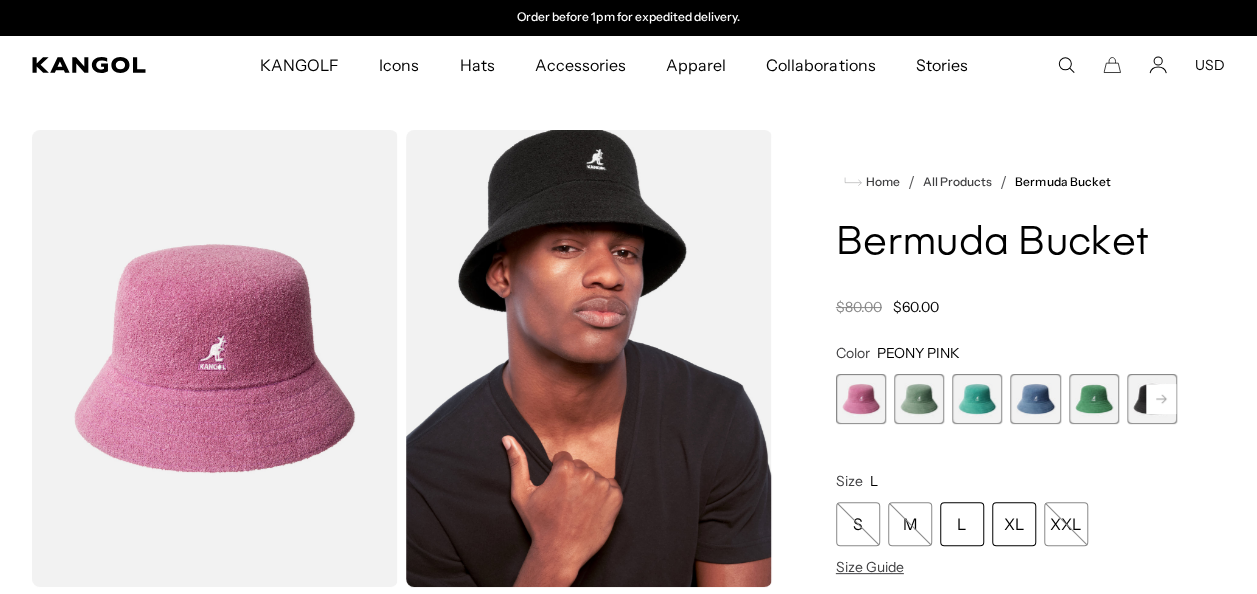 click on "XL" at bounding box center [1014, 524] 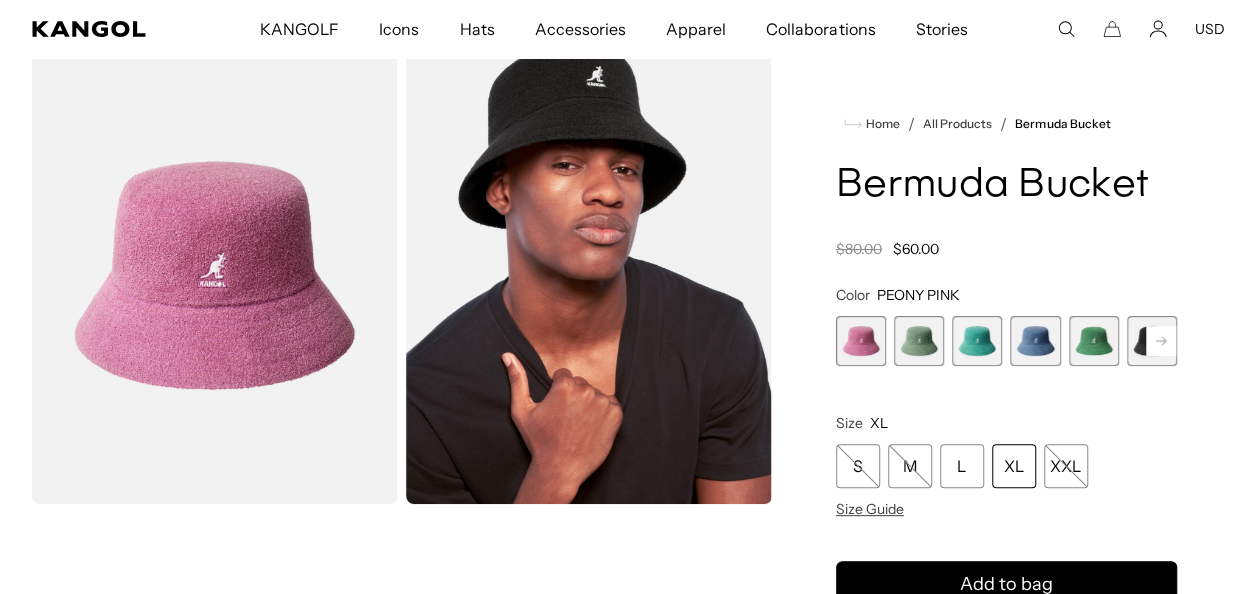 scroll, scrollTop: 200, scrollLeft: 0, axis: vertical 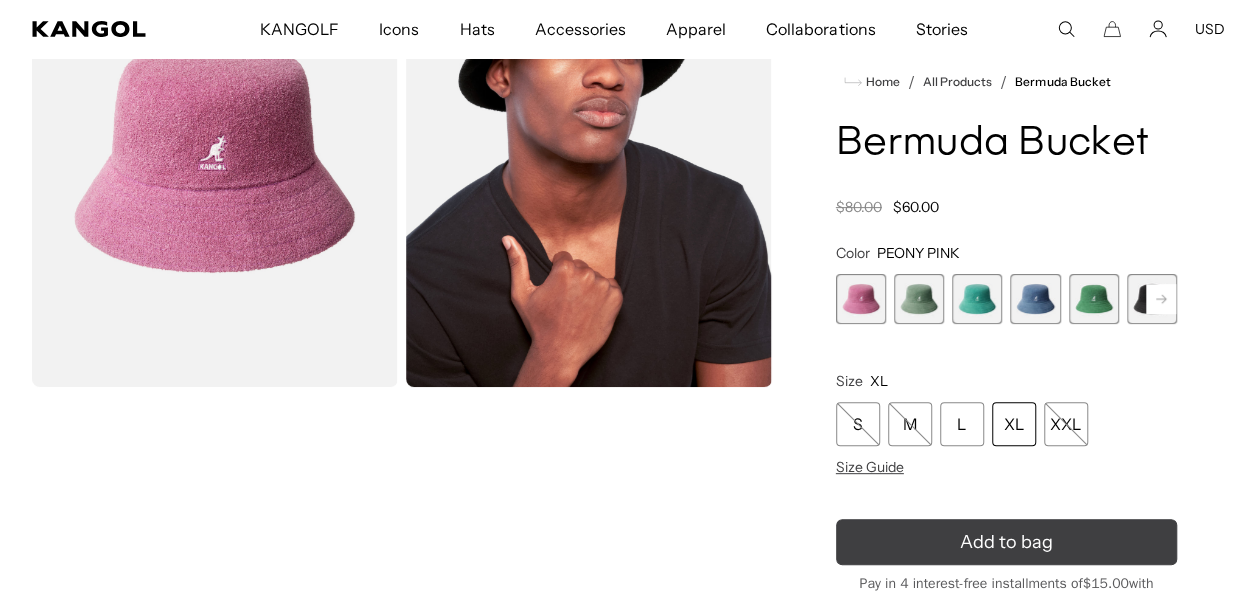 click on "Add to bag" at bounding box center [1006, 542] 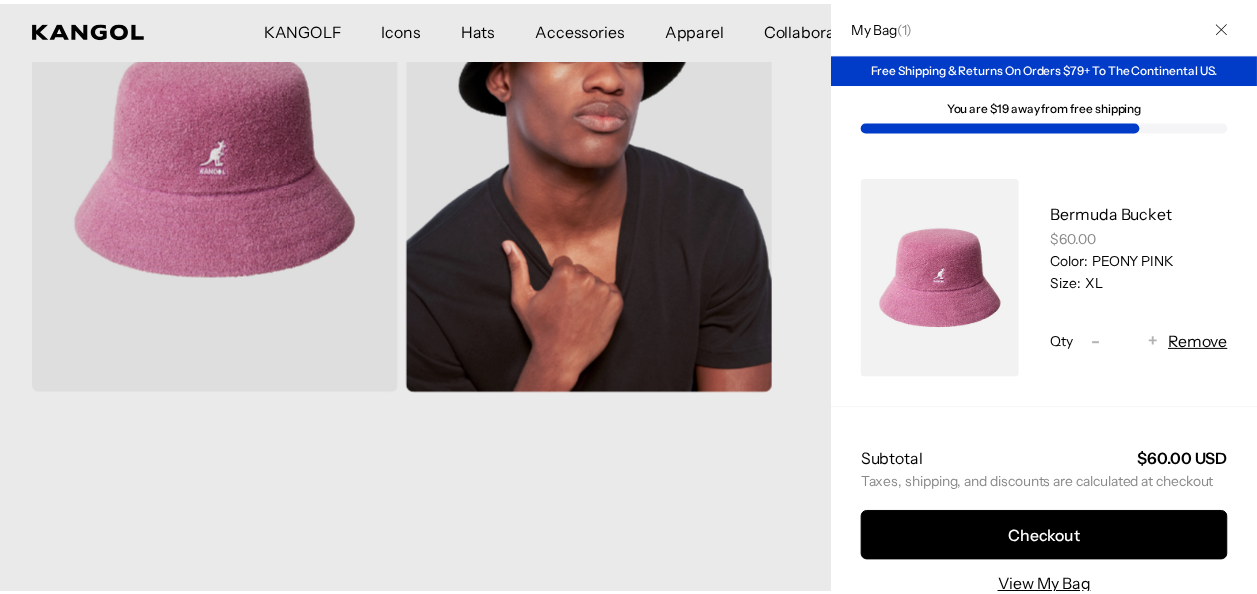 scroll, scrollTop: 0, scrollLeft: 0, axis: both 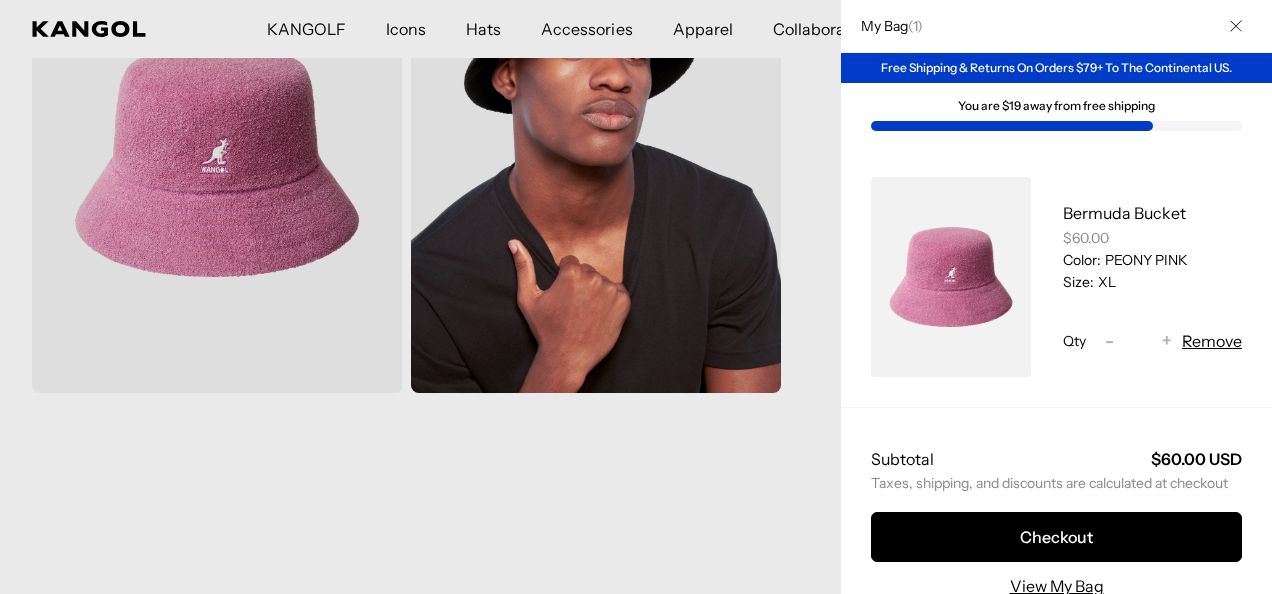 click at bounding box center [1236, 26] 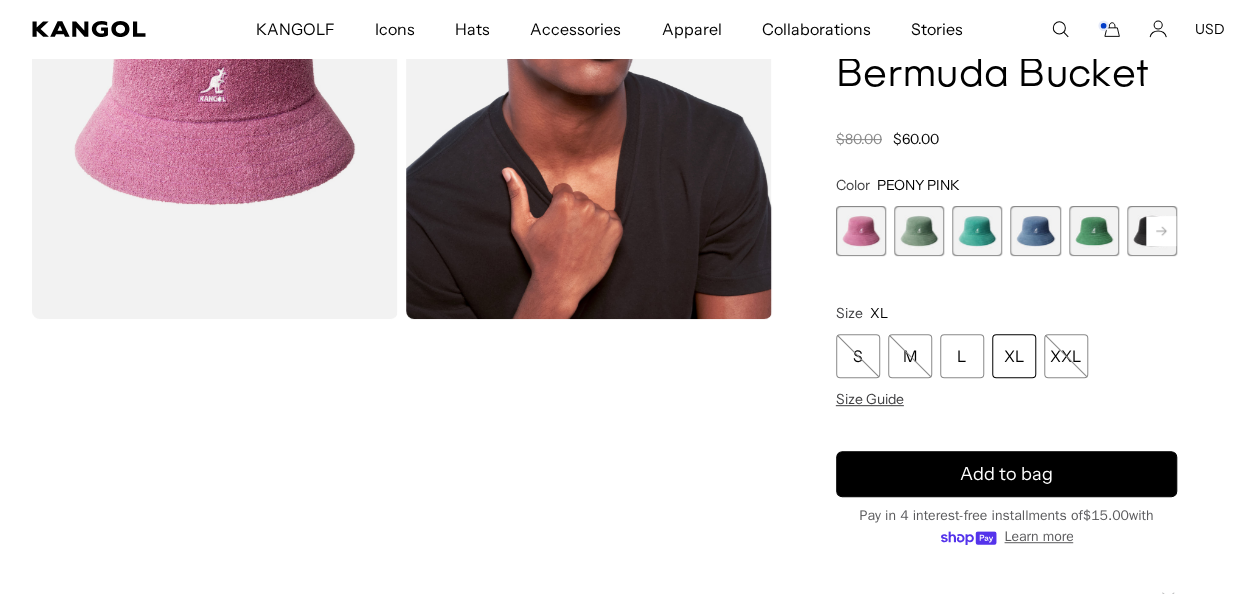 scroll, scrollTop: 400, scrollLeft: 0, axis: vertical 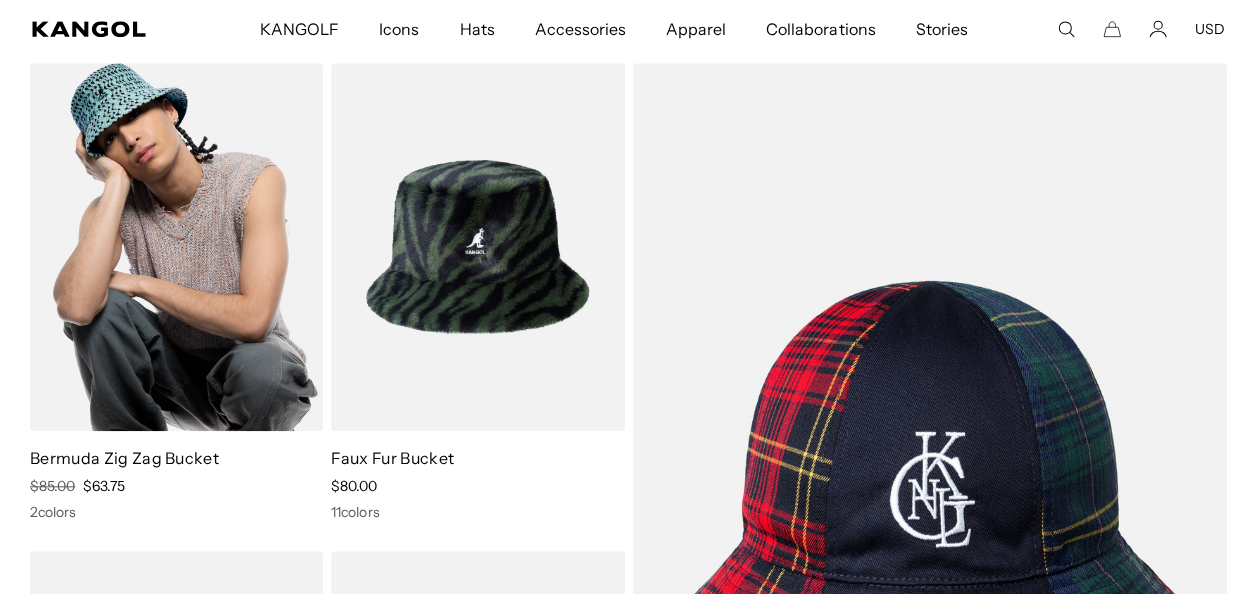 click at bounding box center [176, 247] 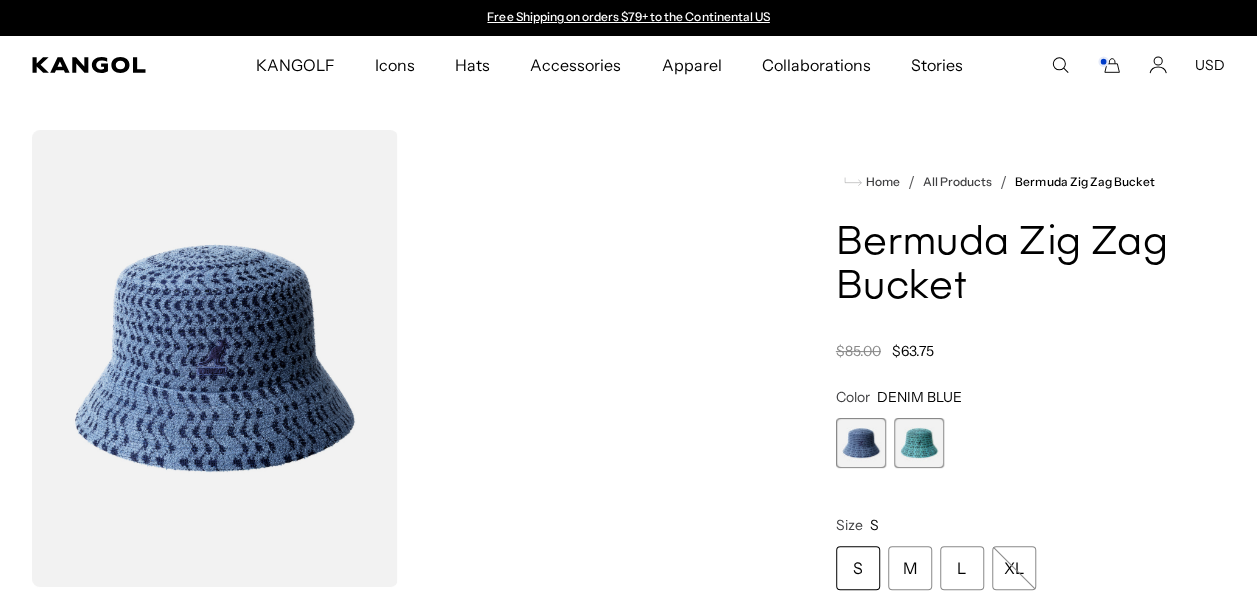 scroll, scrollTop: 0, scrollLeft: 0, axis: both 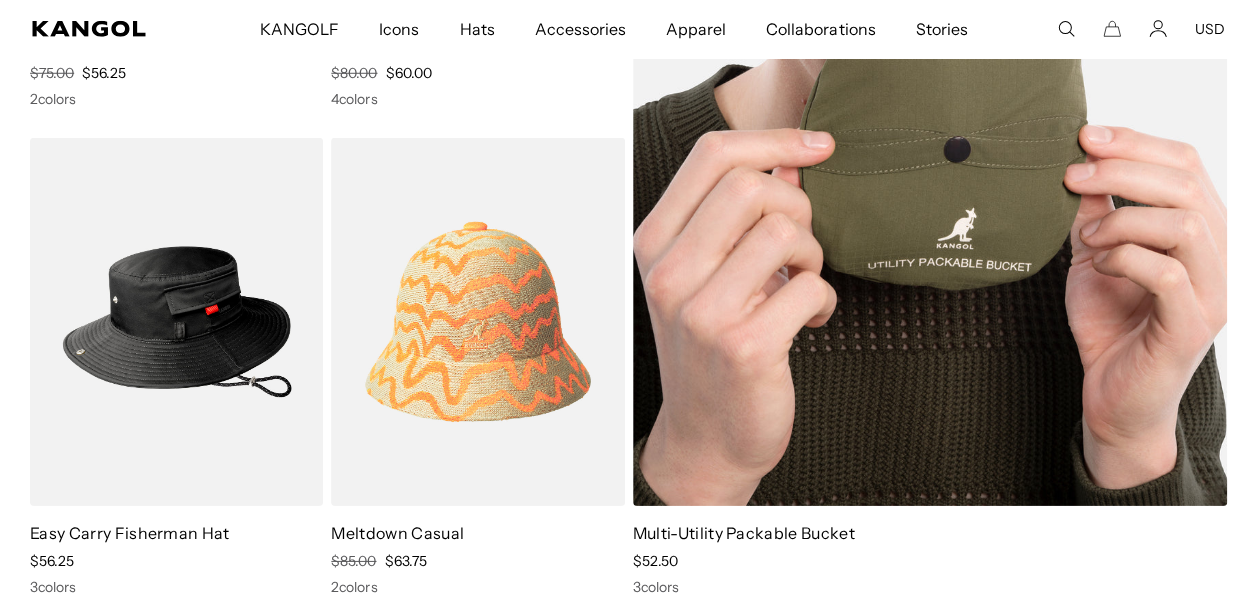 click at bounding box center [930, 78] 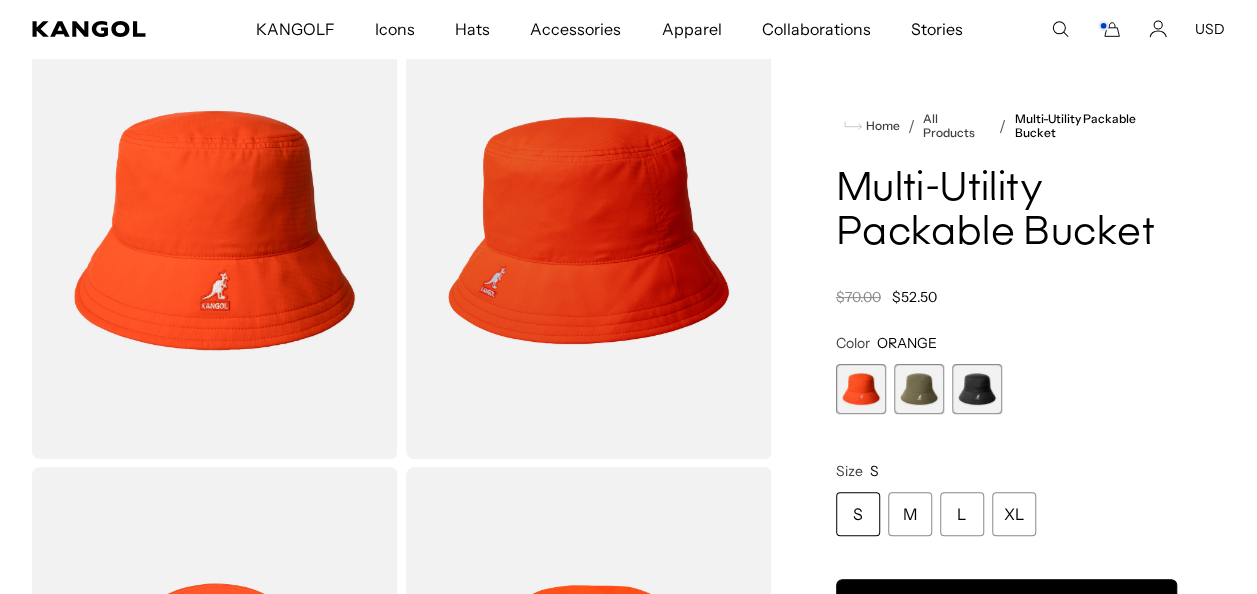 scroll, scrollTop: 0, scrollLeft: 0, axis: both 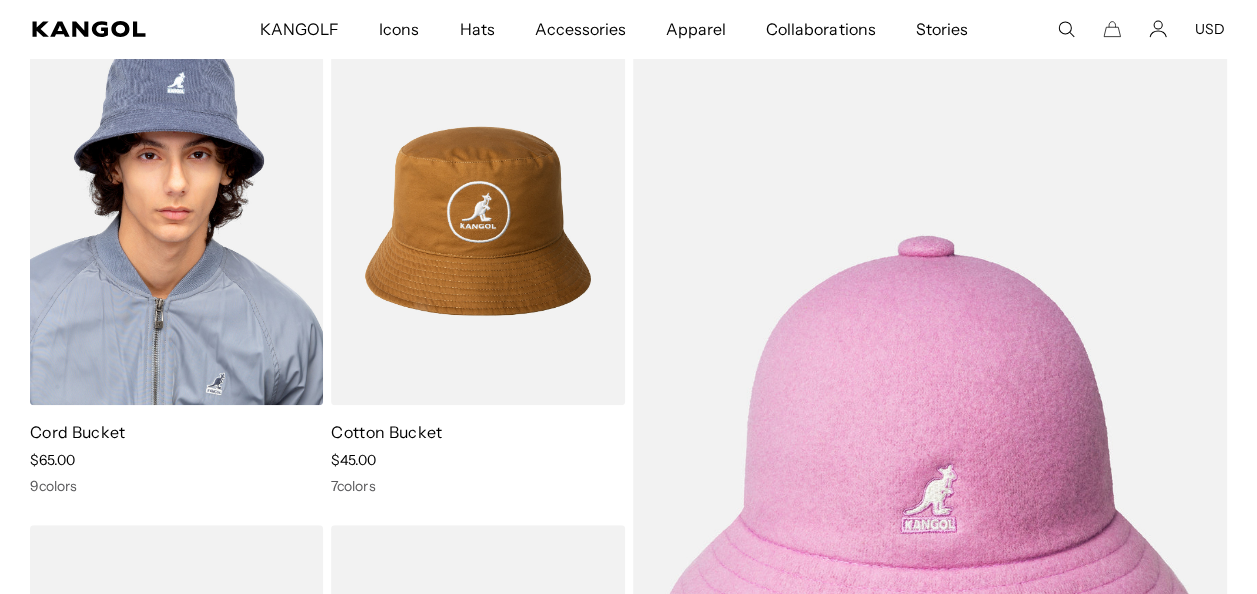 click at bounding box center (176, 221) 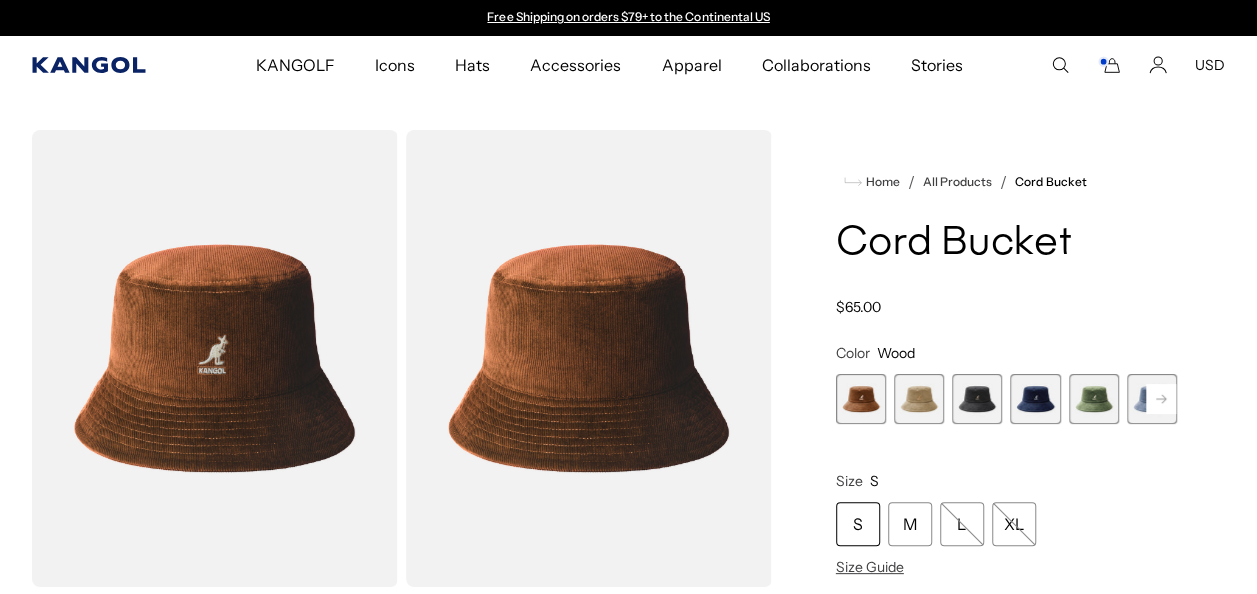 scroll, scrollTop: 0, scrollLeft: 0, axis: both 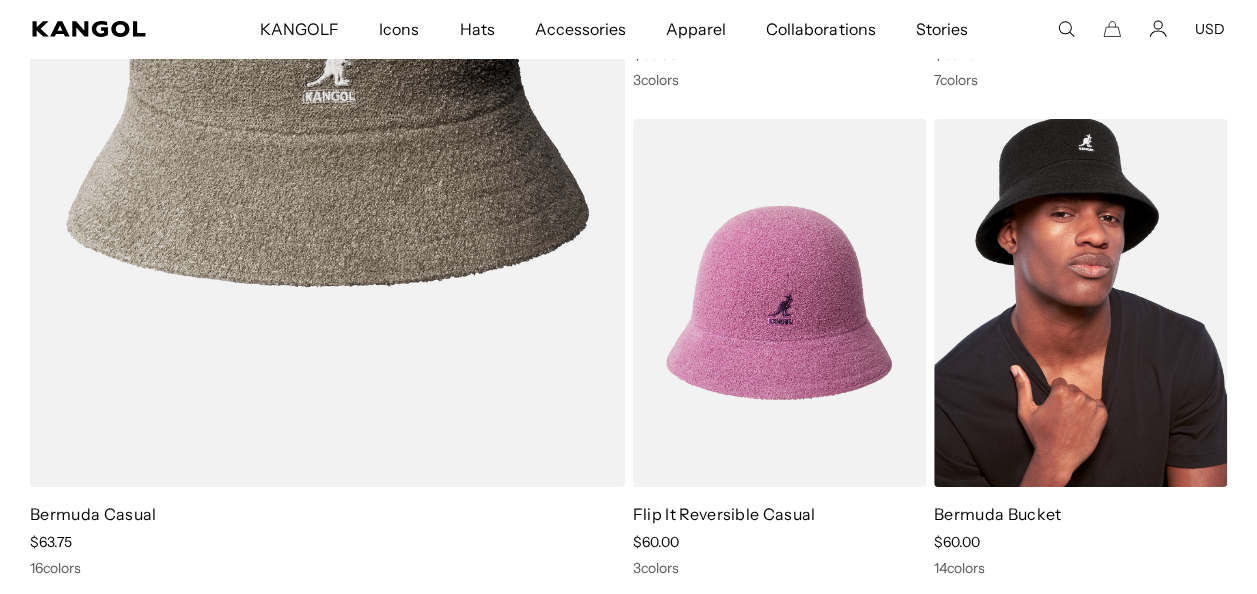 click at bounding box center (1080, 303) 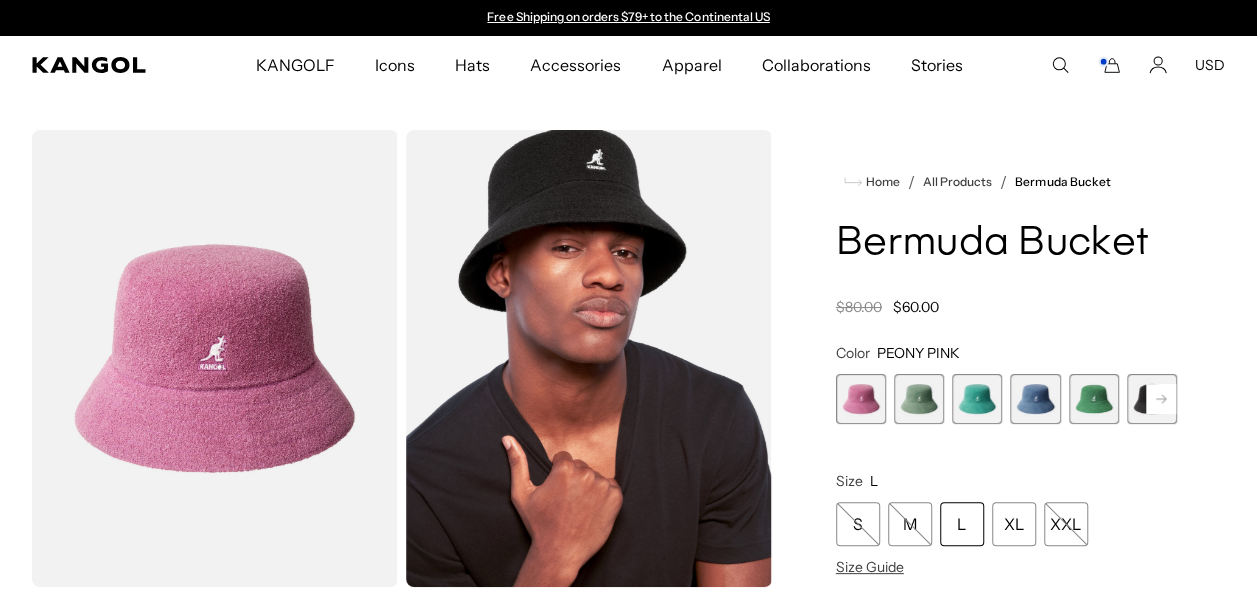 scroll, scrollTop: 0, scrollLeft: 0, axis: both 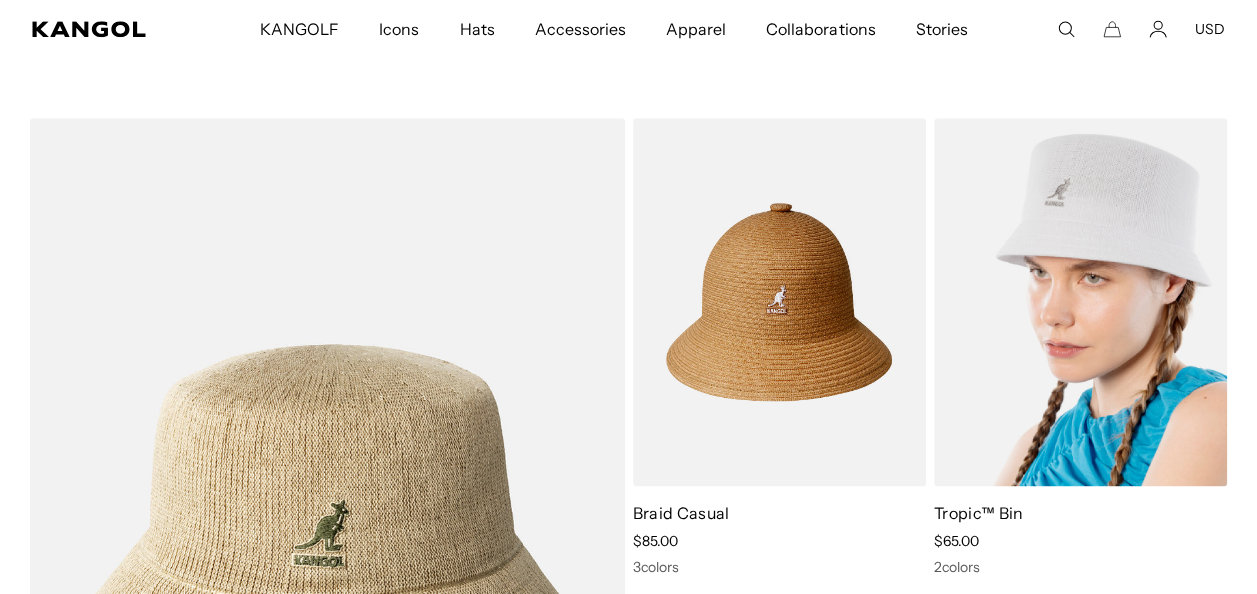 click at bounding box center (1080, 302) 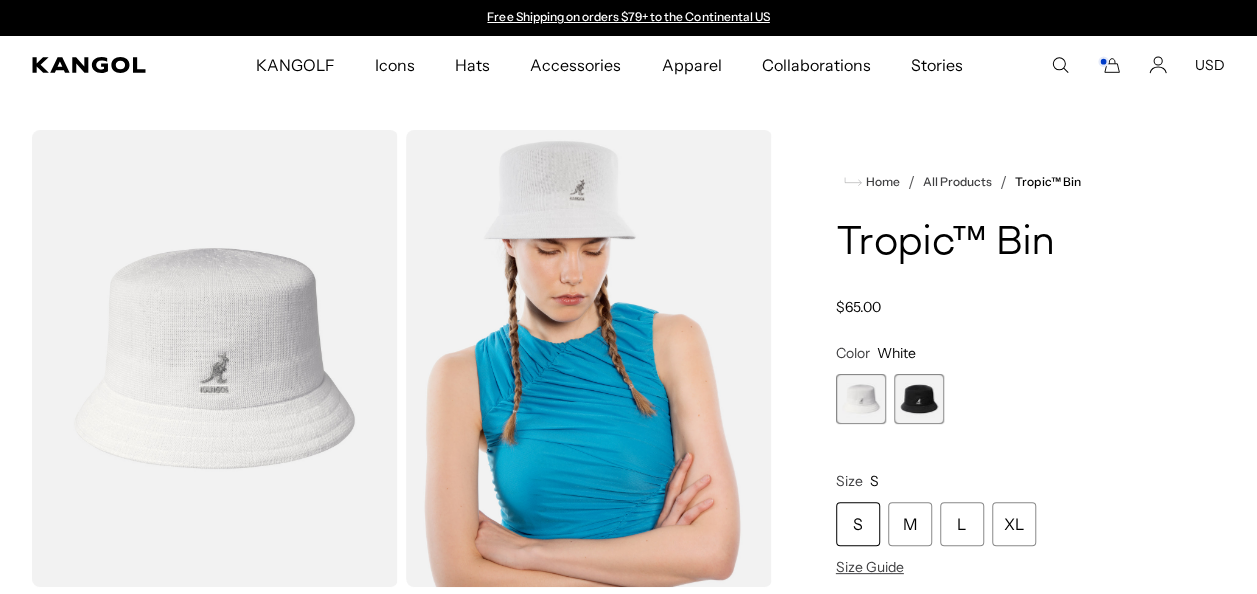 scroll, scrollTop: 0, scrollLeft: 0, axis: both 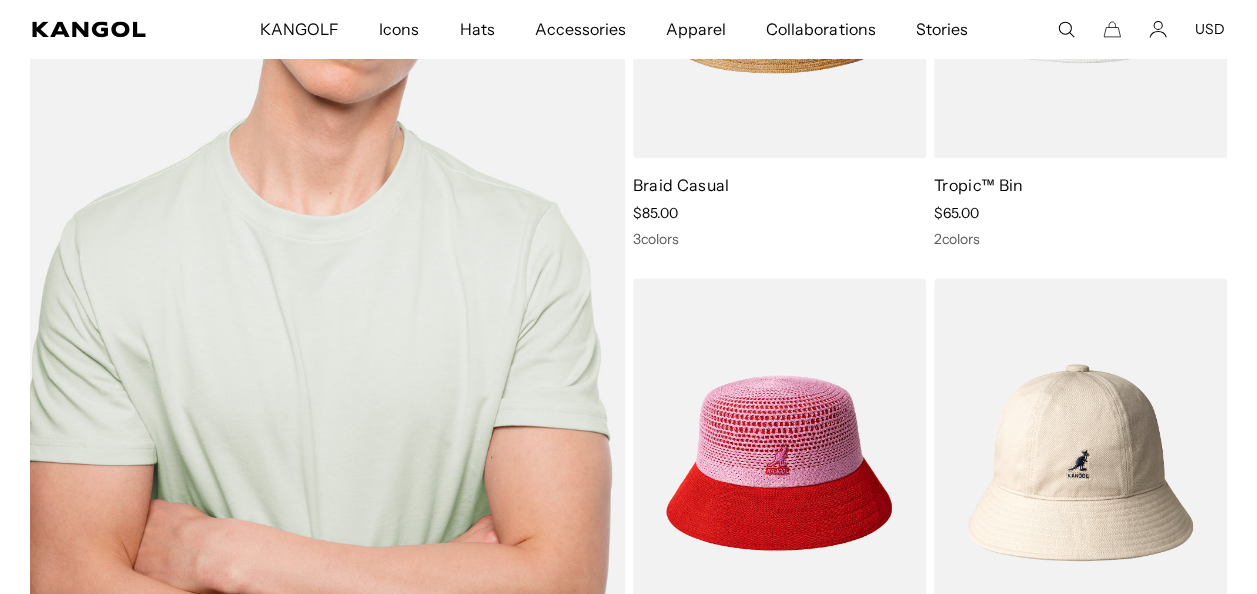 click at bounding box center [327, 218] 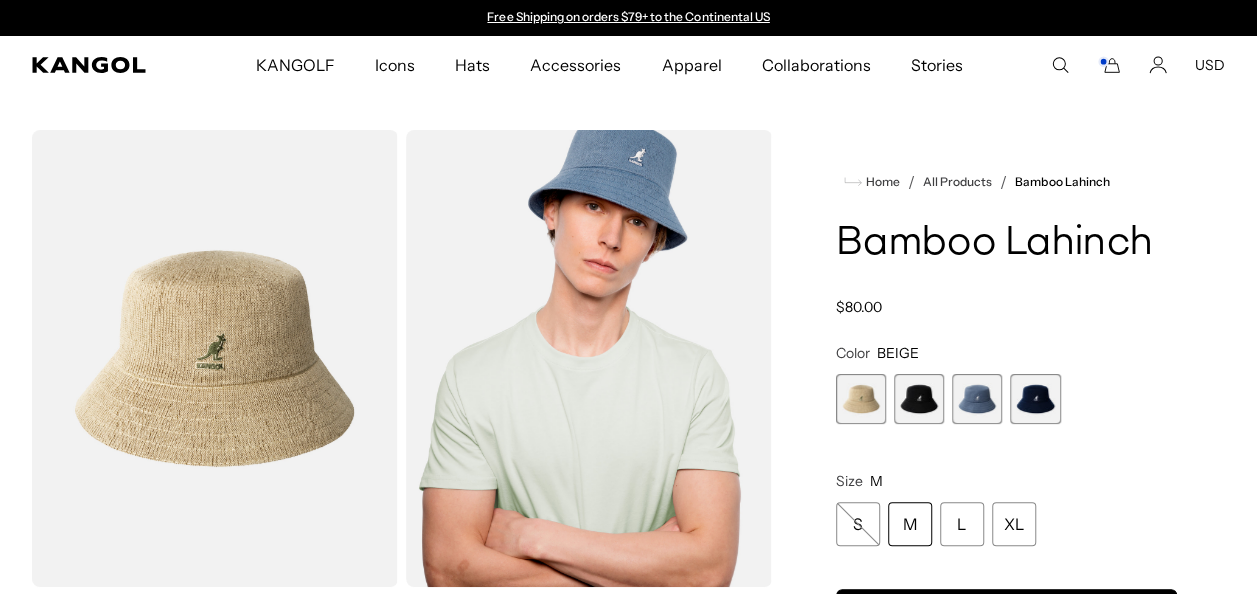 scroll, scrollTop: 0, scrollLeft: 0, axis: both 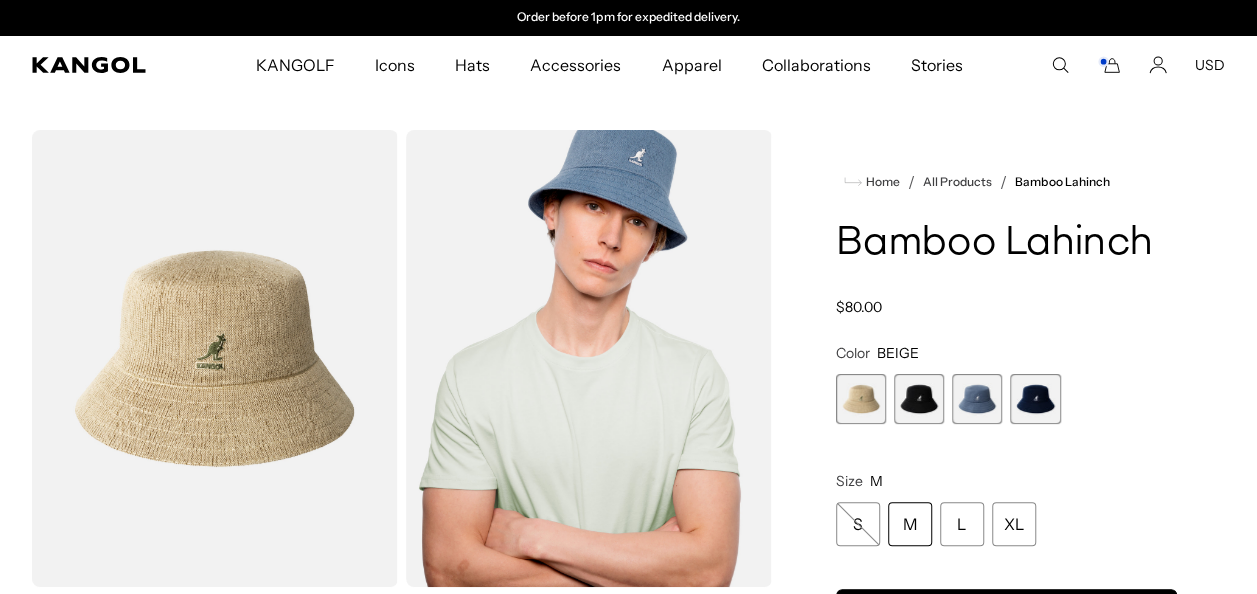 click at bounding box center [919, 399] 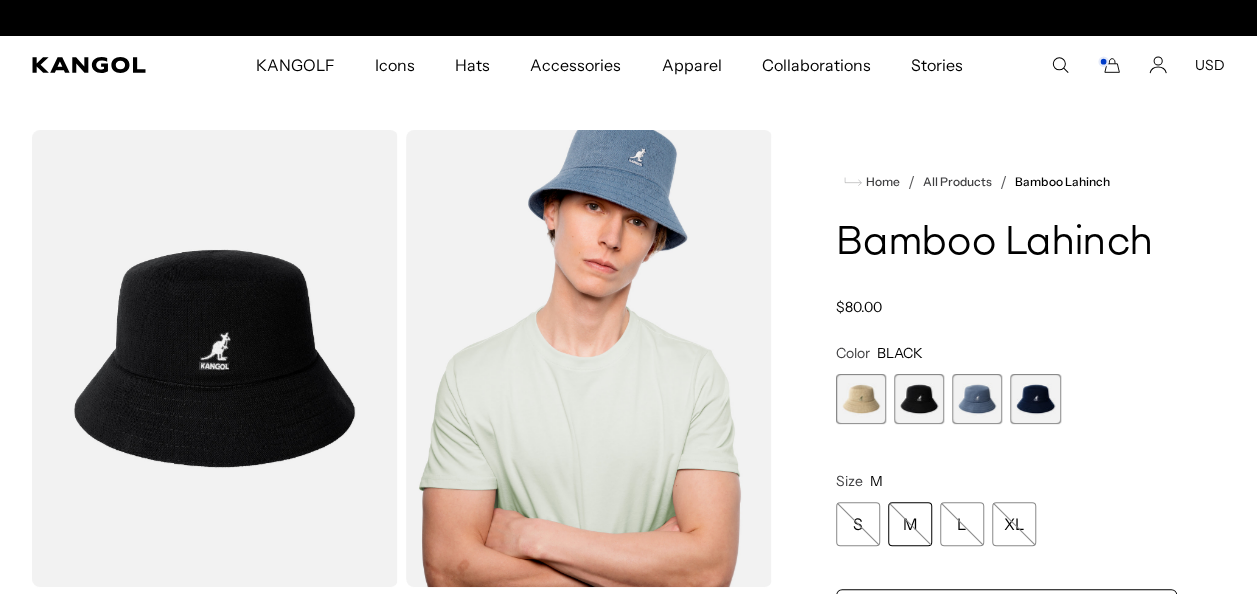 scroll, scrollTop: 0, scrollLeft: 412, axis: horizontal 